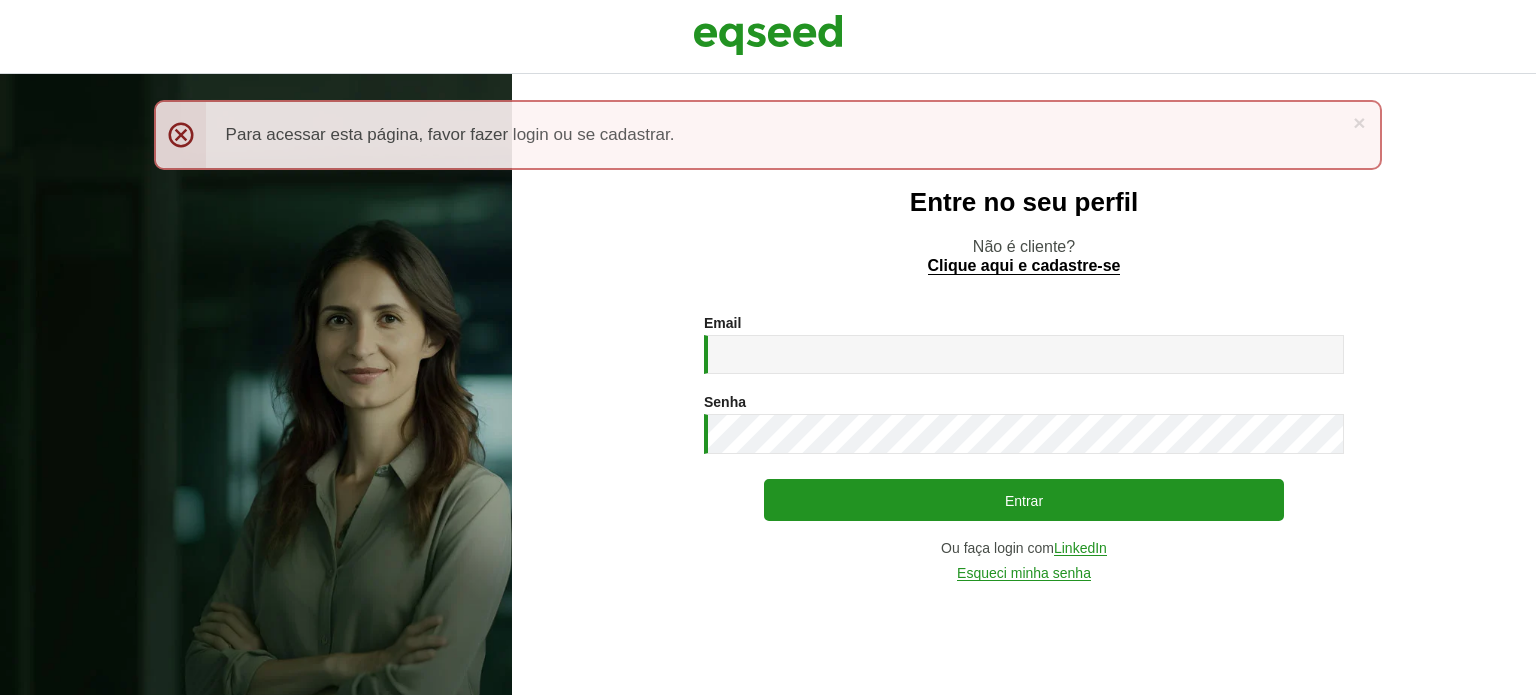 scroll, scrollTop: 0, scrollLeft: 0, axis: both 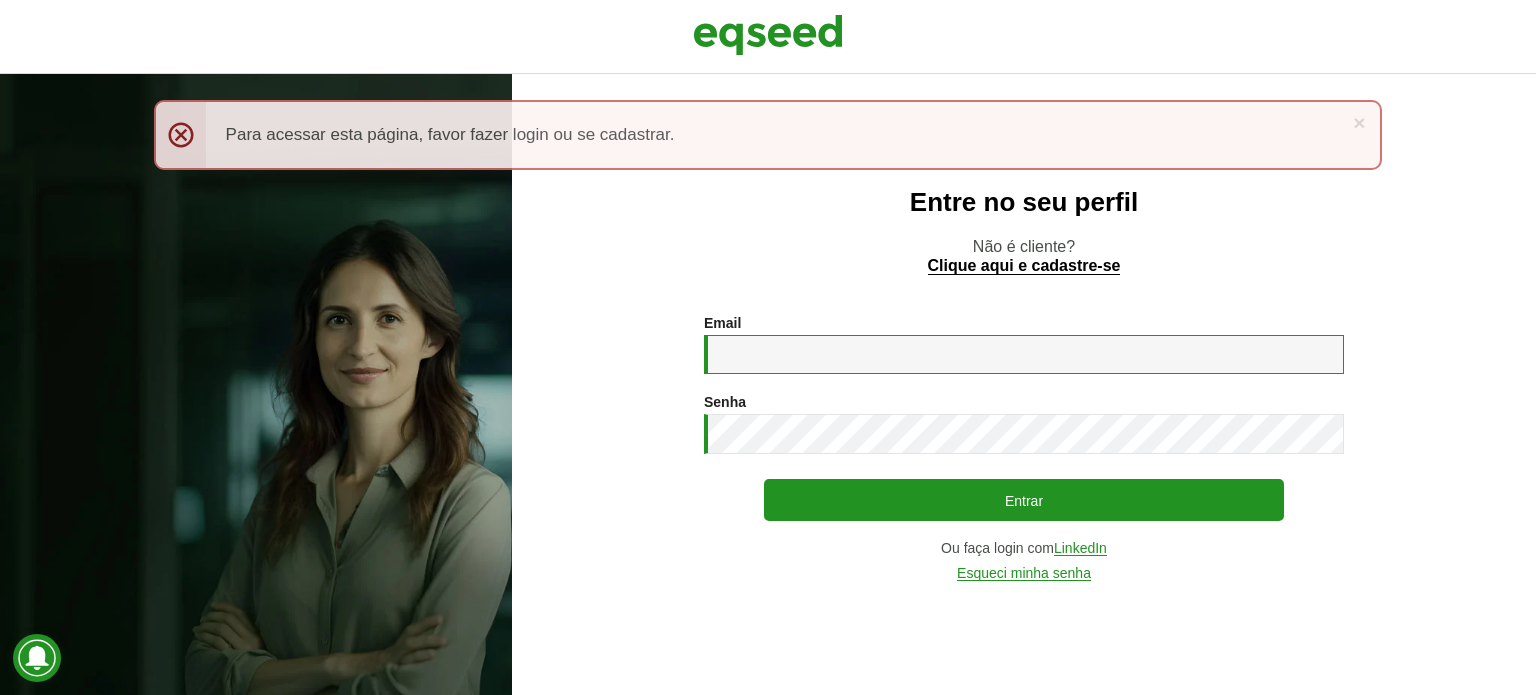 click on "Email  *" at bounding box center [1024, 354] 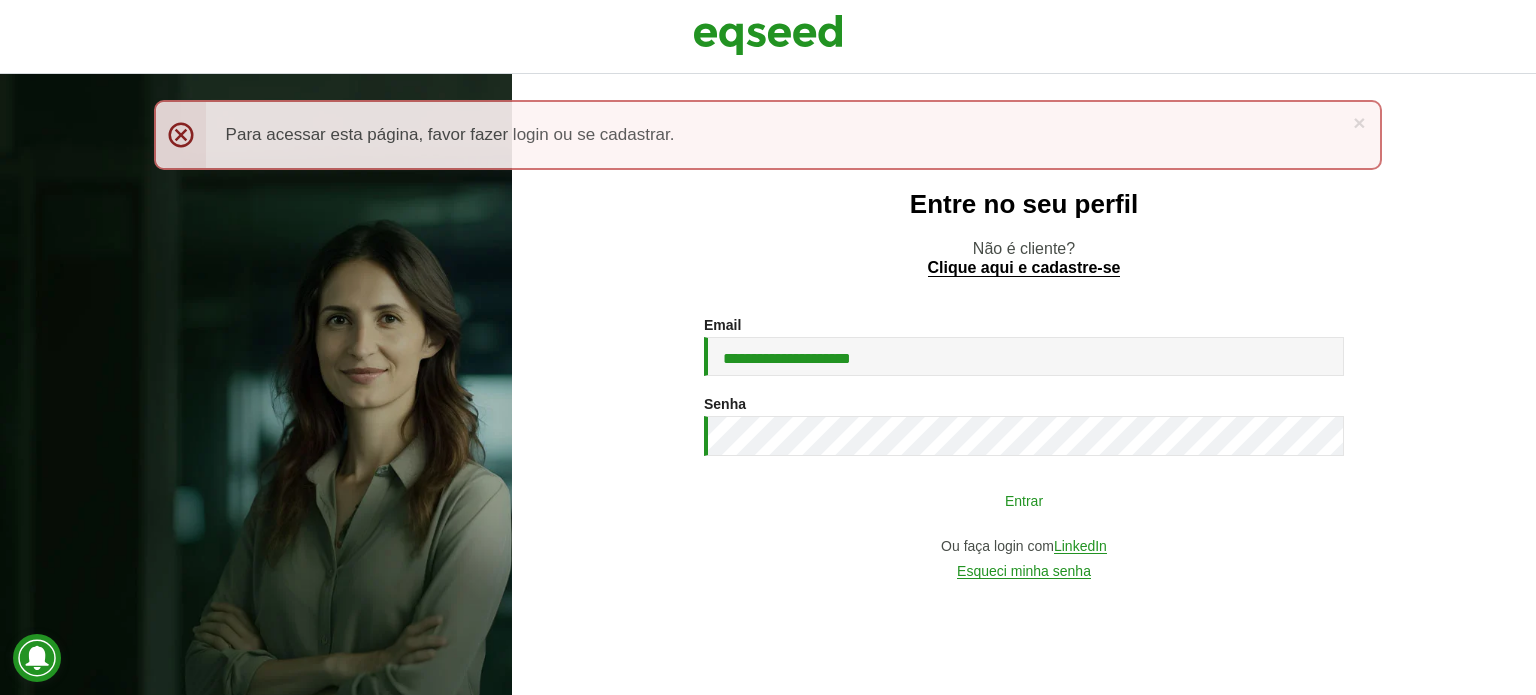 click on "Entrar" at bounding box center [1024, 500] 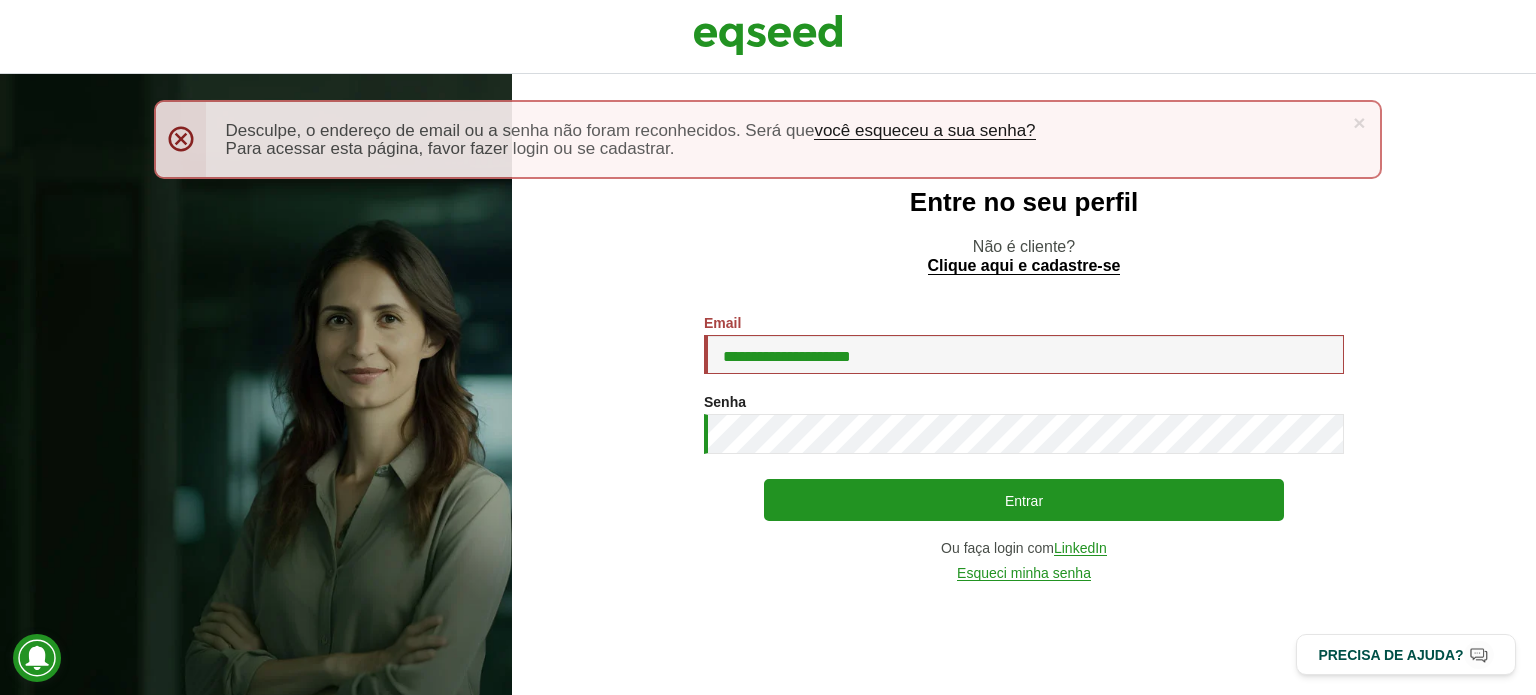 scroll, scrollTop: 0, scrollLeft: 0, axis: both 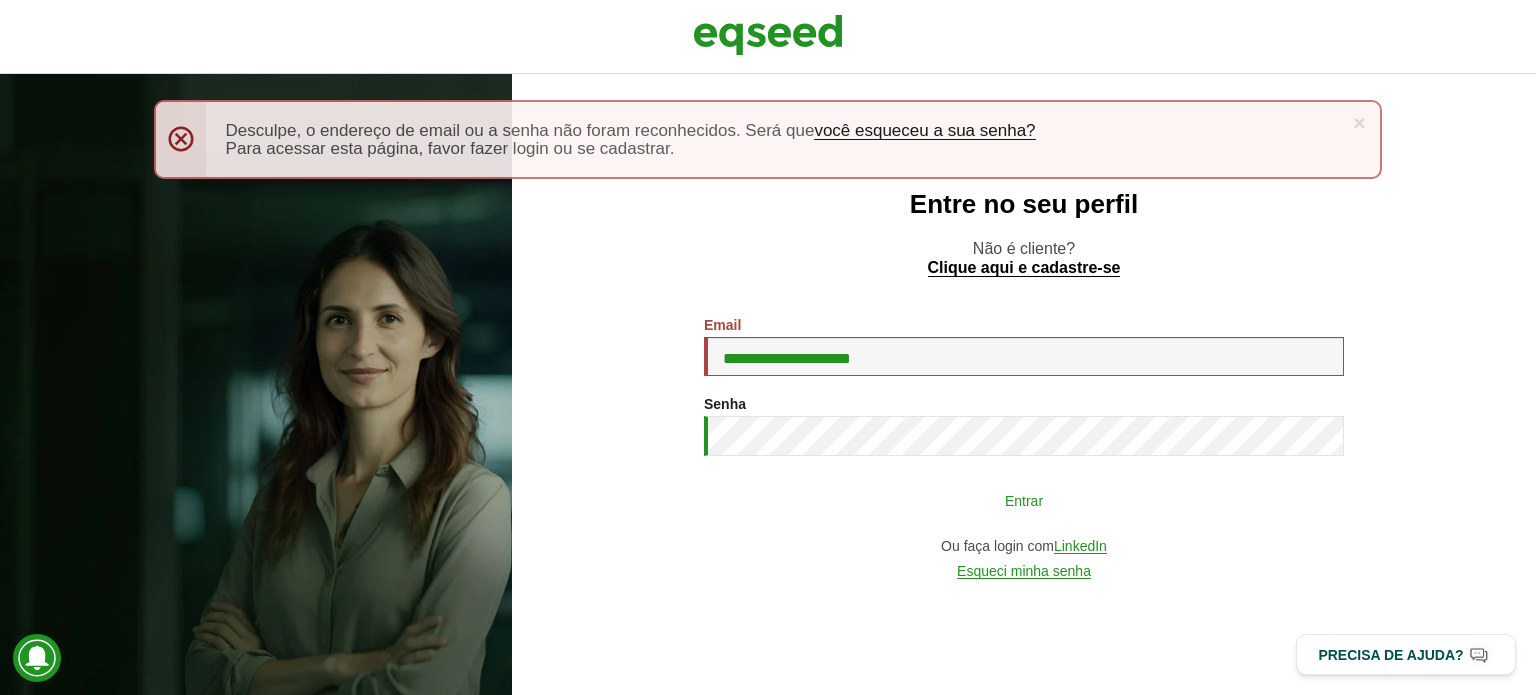 click on "Entrar" at bounding box center (1024, 500) 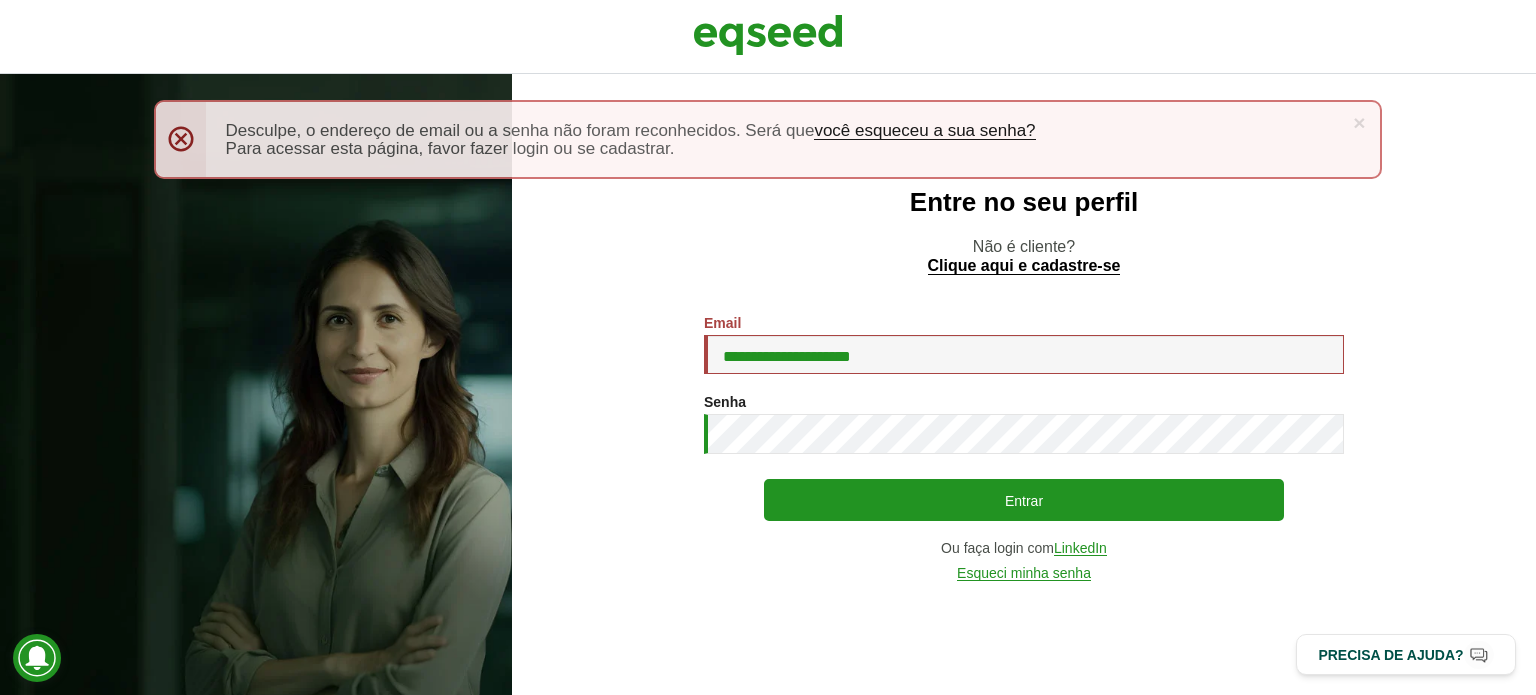scroll, scrollTop: 0, scrollLeft: 0, axis: both 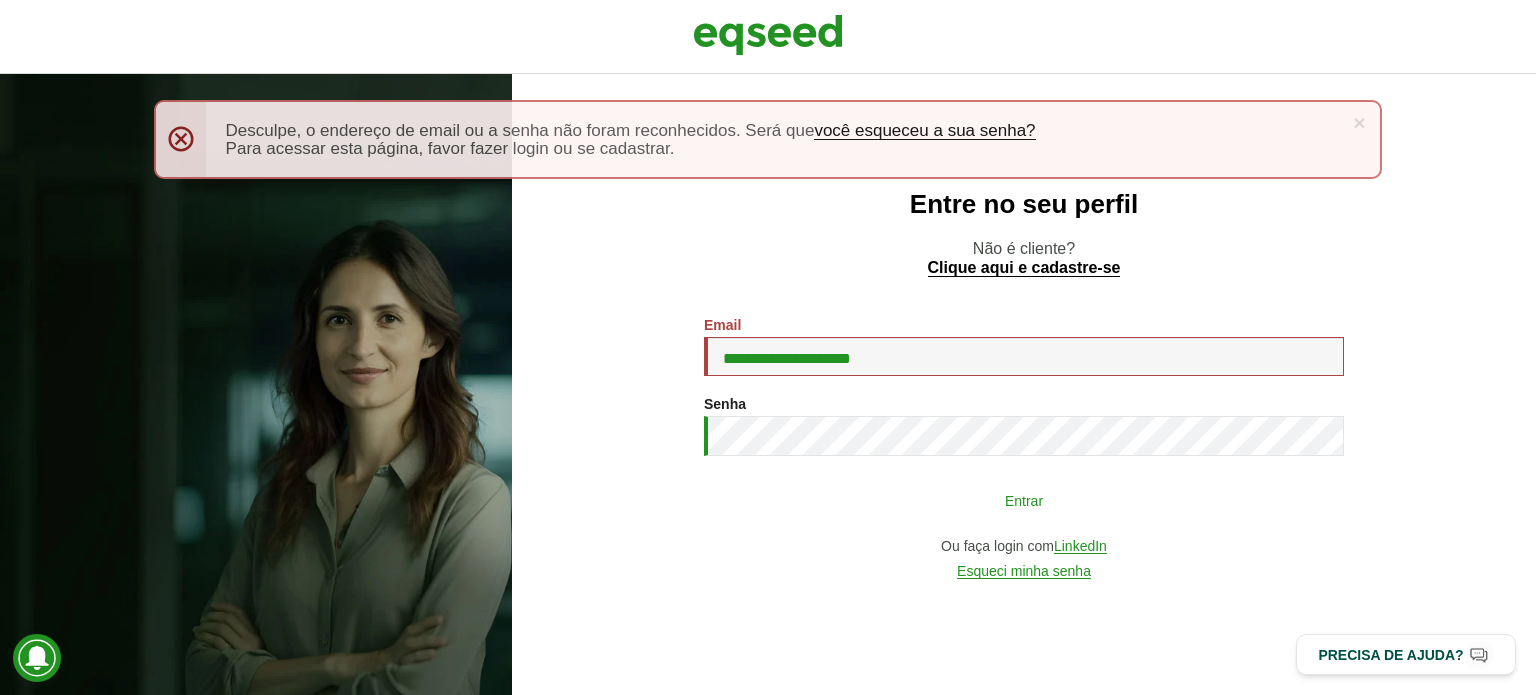 click on "Entrar" at bounding box center [1024, 500] 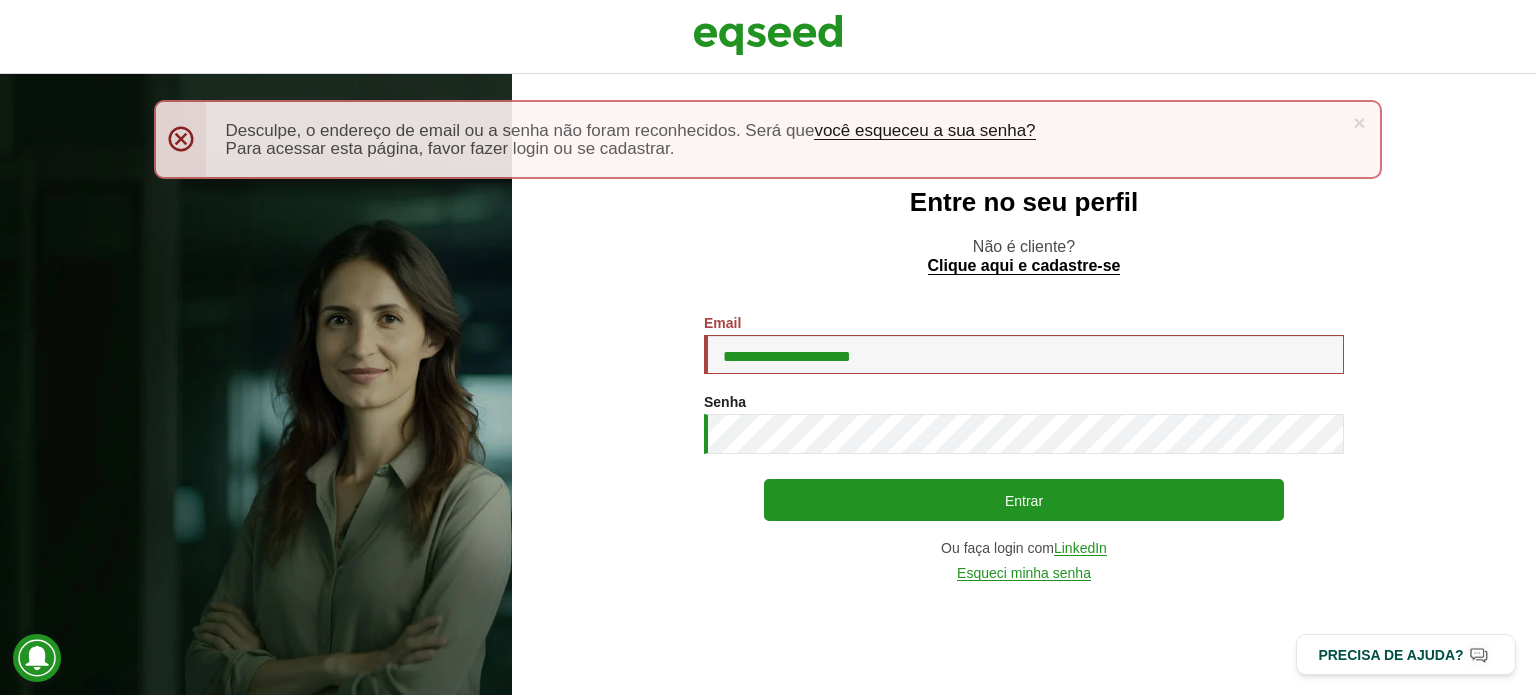scroll, scrollTop: 0, scrollLeft: 0, axis: both 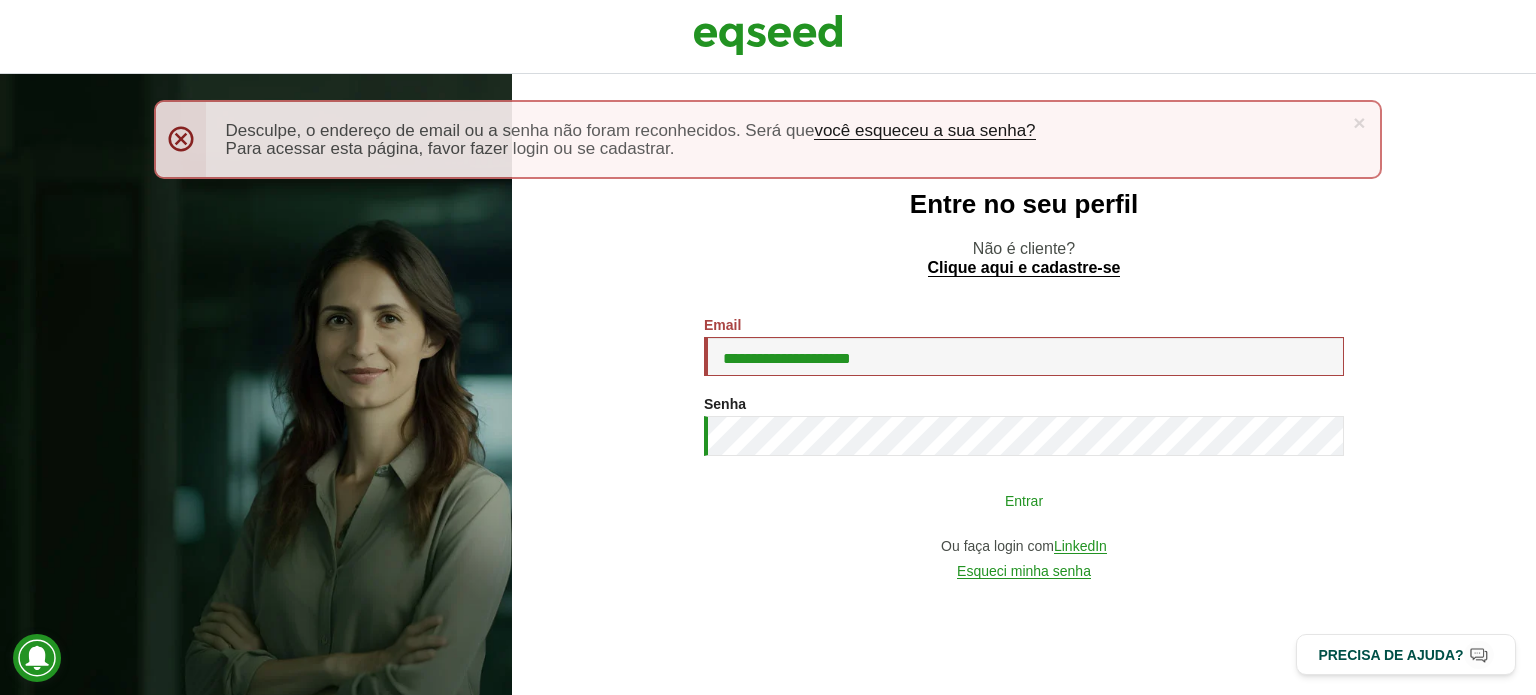 click on "Entrar" at bounding box center [1024, 500] 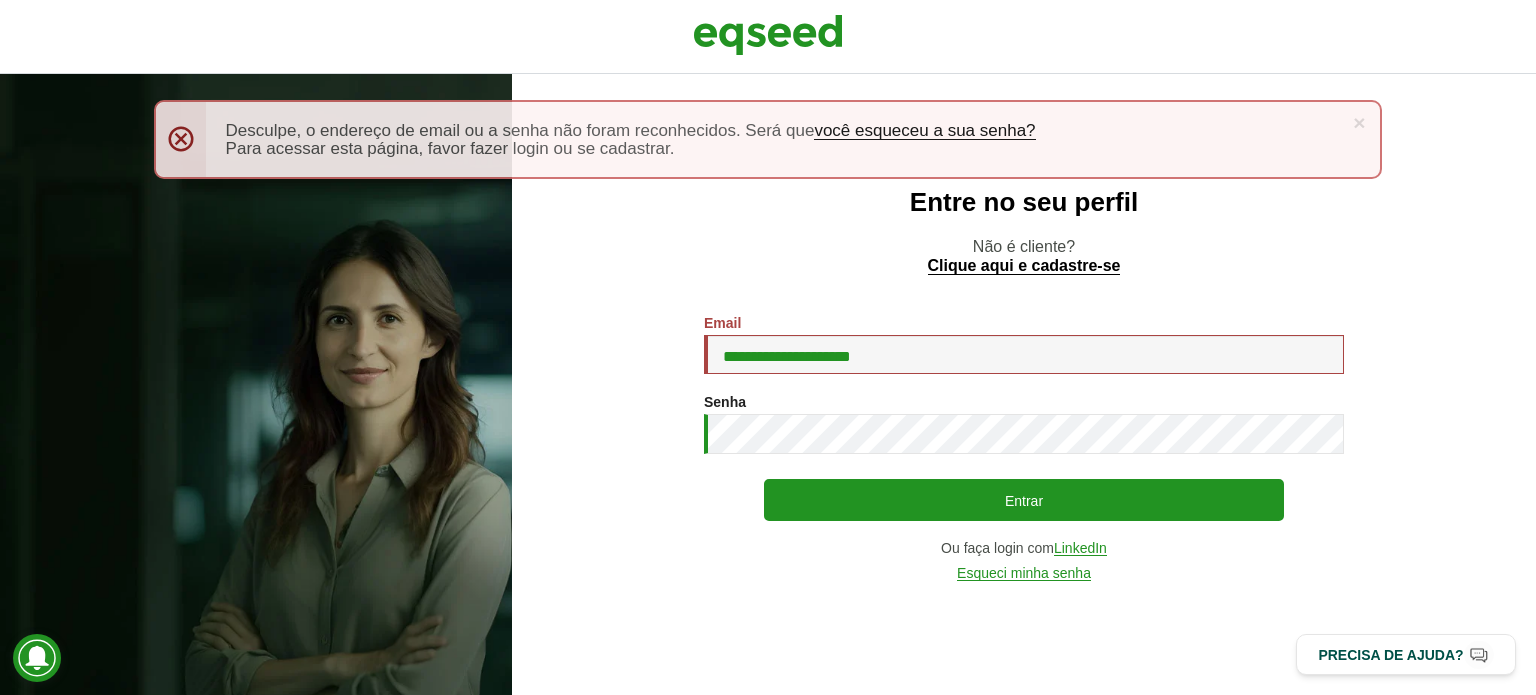 scroll, scrollTop: 0, scrollLeft: 0, axis: both 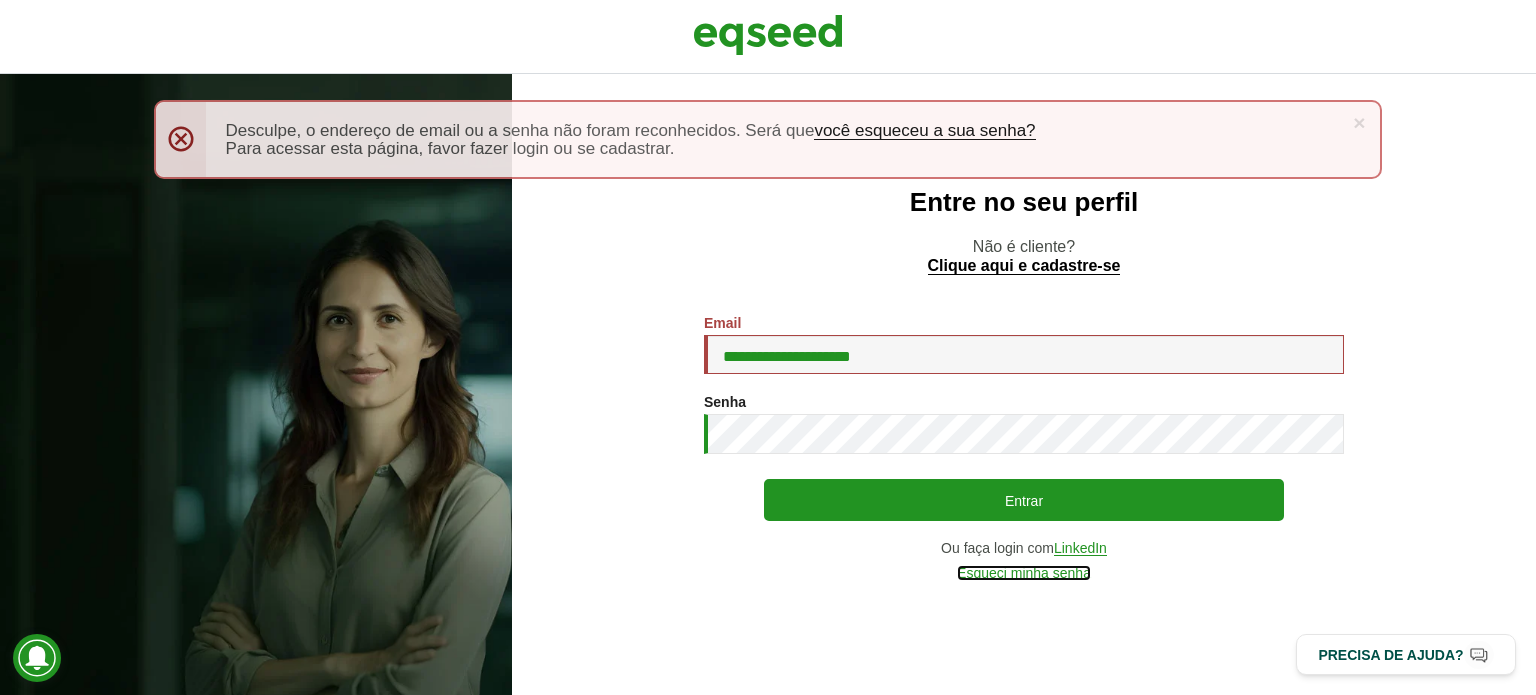 click on "Esqueci minha senha" at bounding box center (1024, 573) 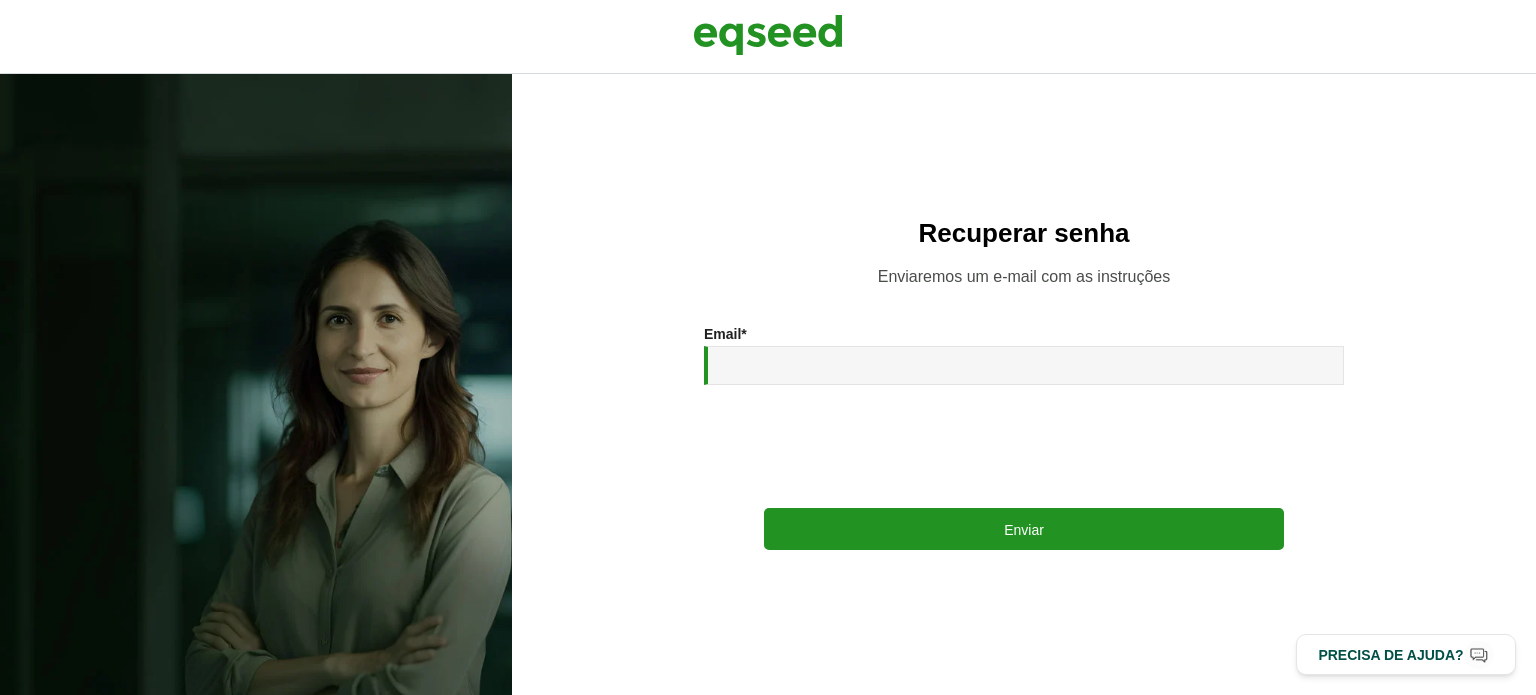 scroll, scrollTop: 0, scrollLeft: 0, axis: both 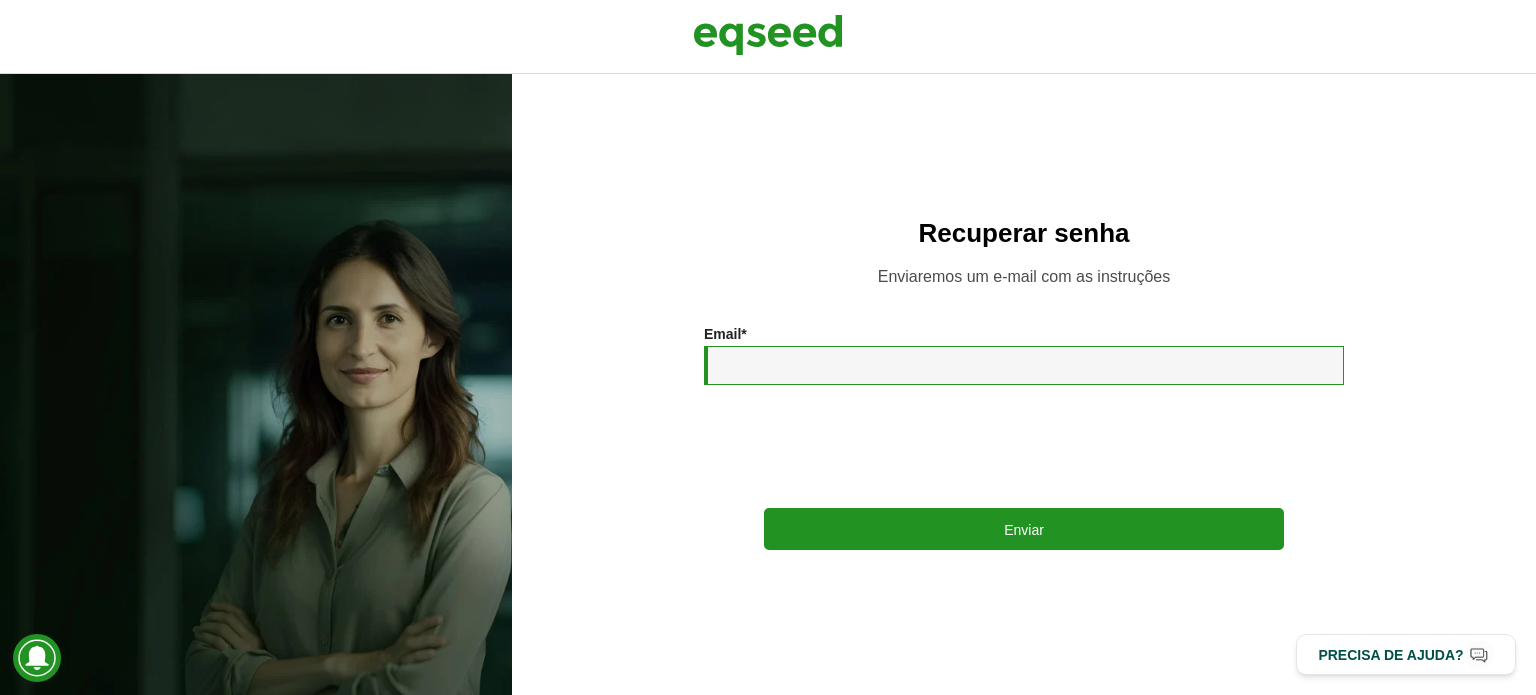 click on "Email  *" at bounding box center (1024, 365) 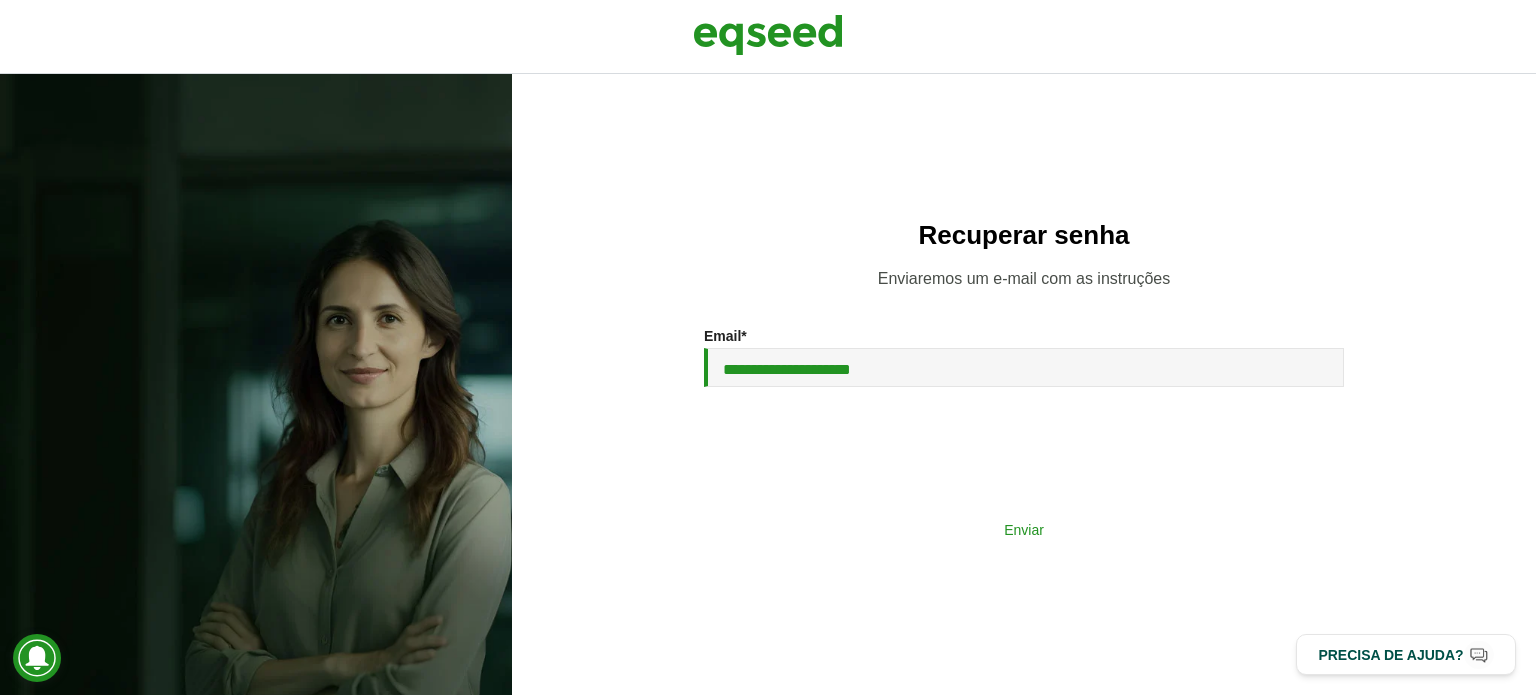 click on "Enviar" at bounding box center (1024, 529) 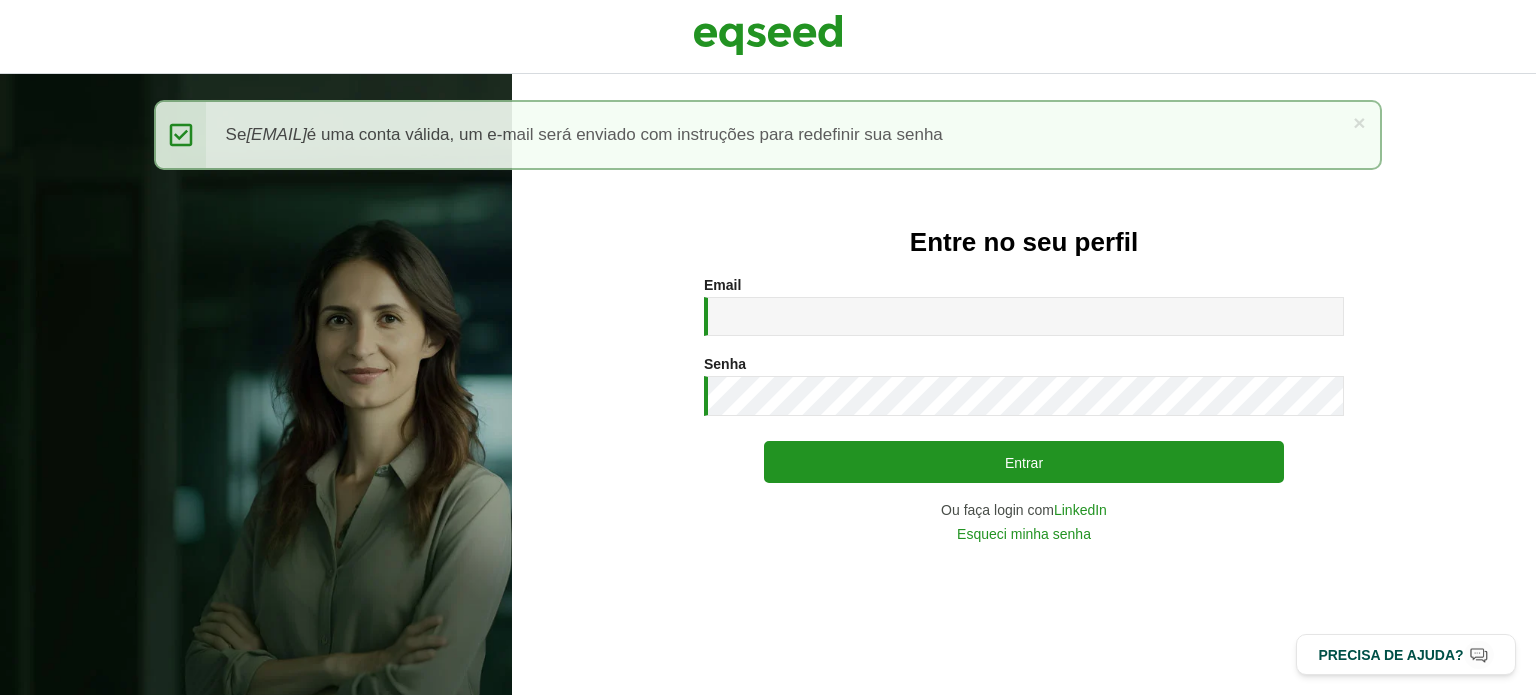 scroll, scrollTop: 0, scrollLeft: 0, axis: both 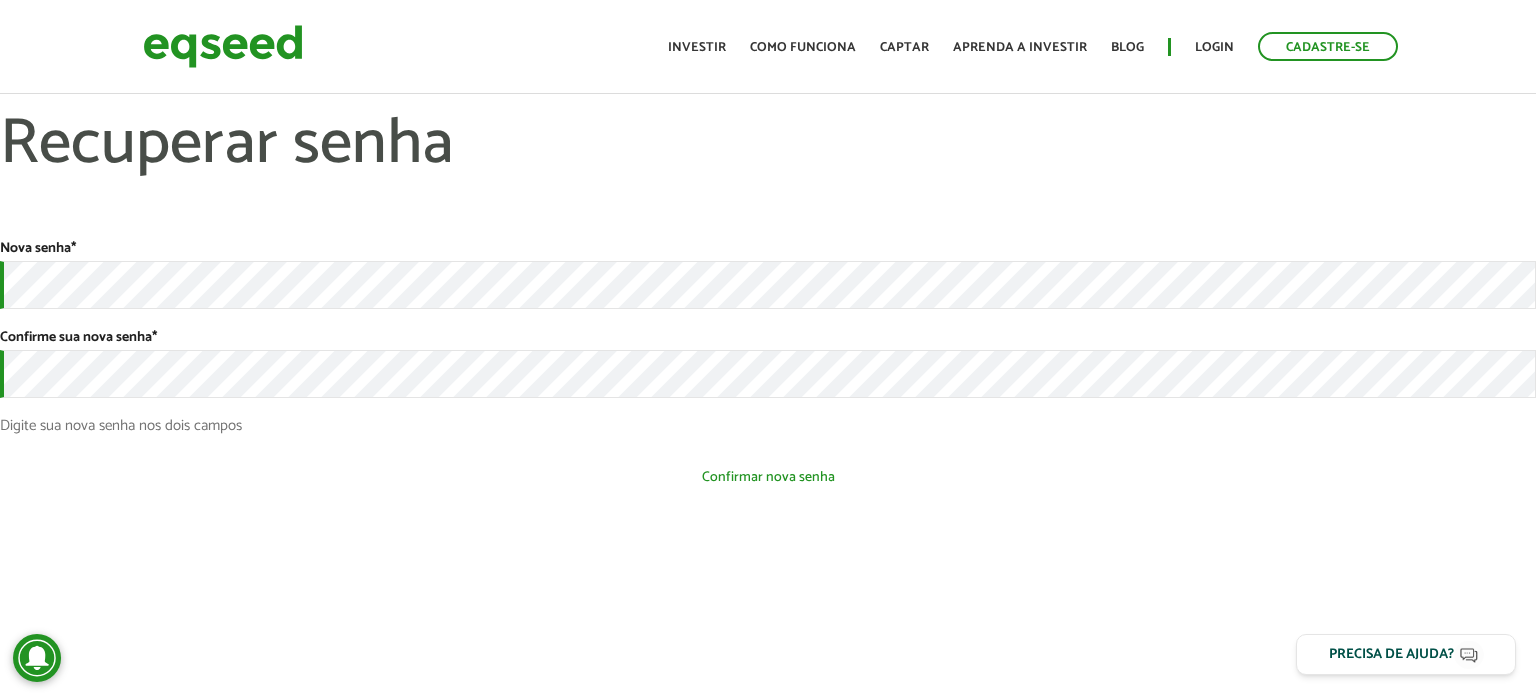 click on "Confirmar nova senha" at bounding box center (768, 477) 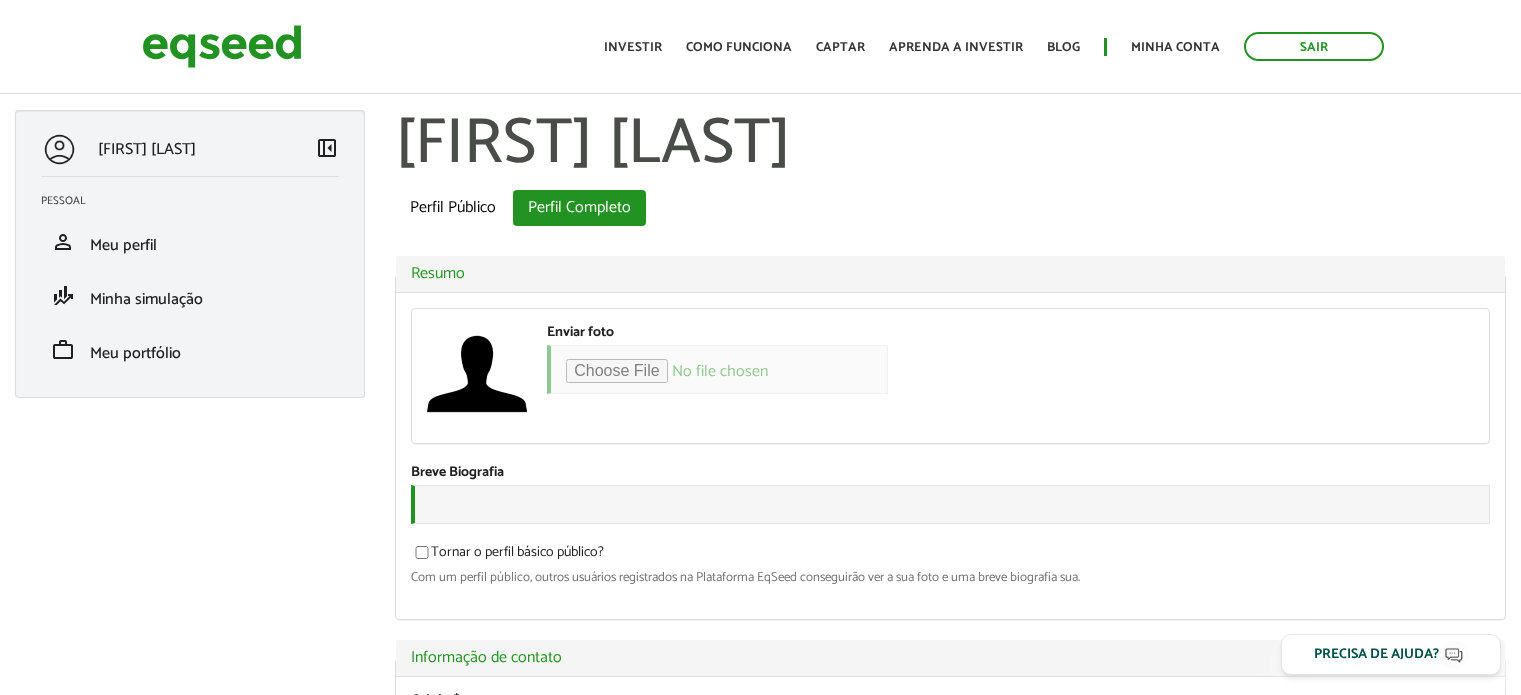 scroll, scrollTop: 0, scrollLeft: 0, axis: both 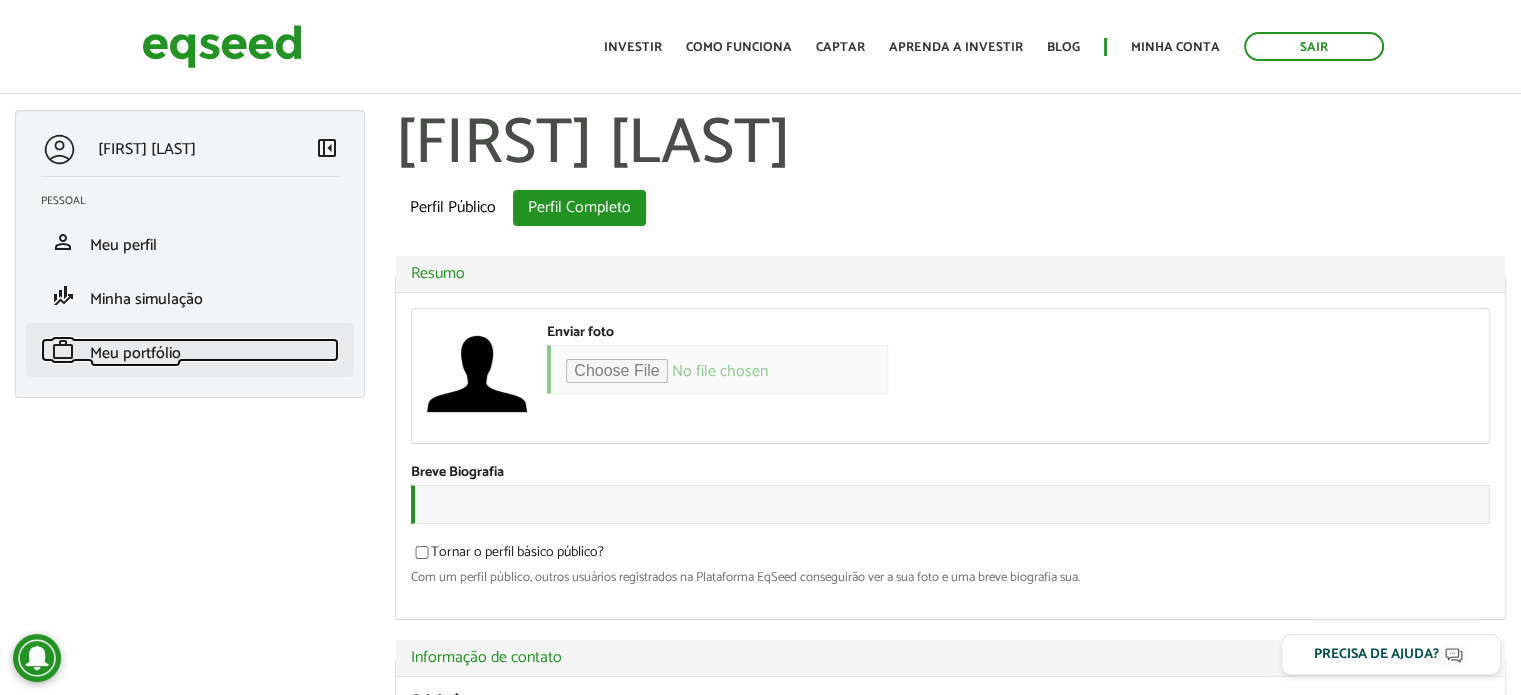 click on "Meu portfólio" at bounding box center [135, 353] 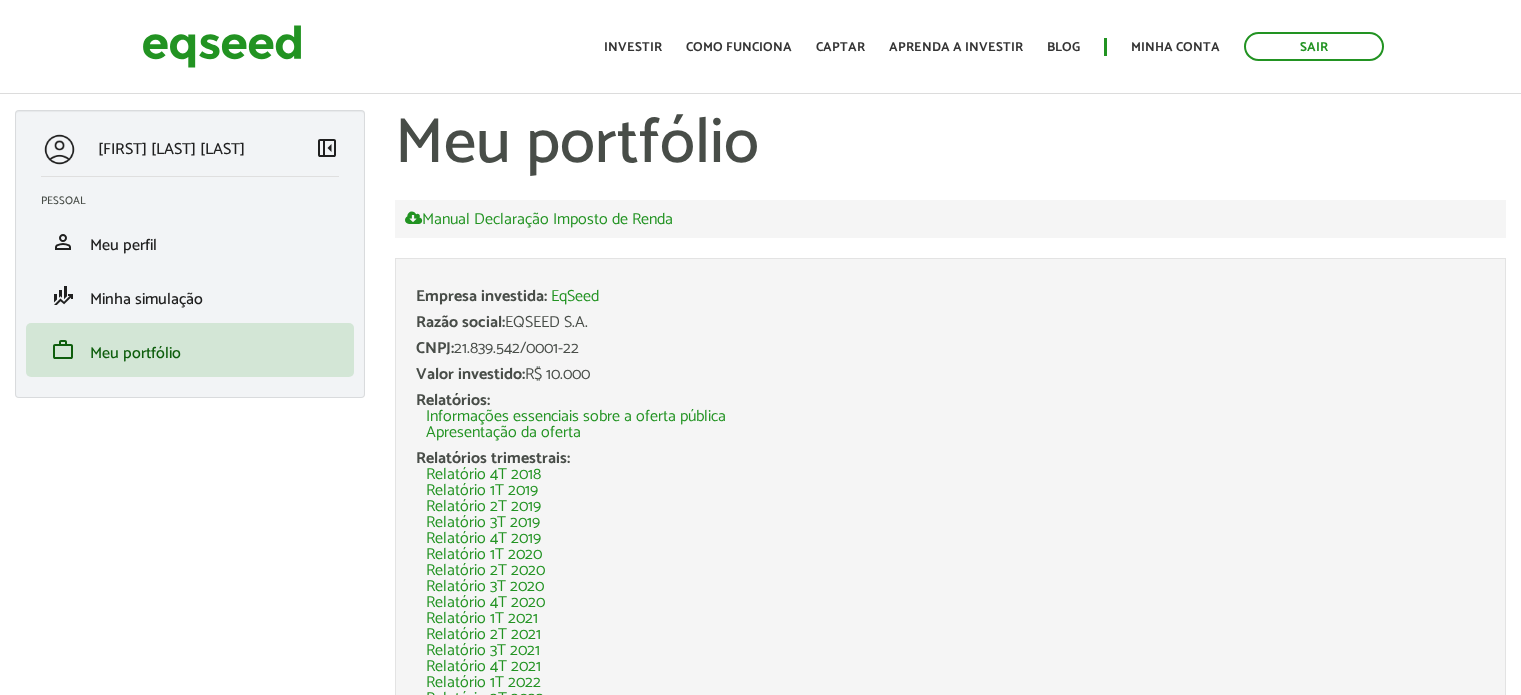 scroll, scrollTop: 0, scrollLeft: 0, axis: both 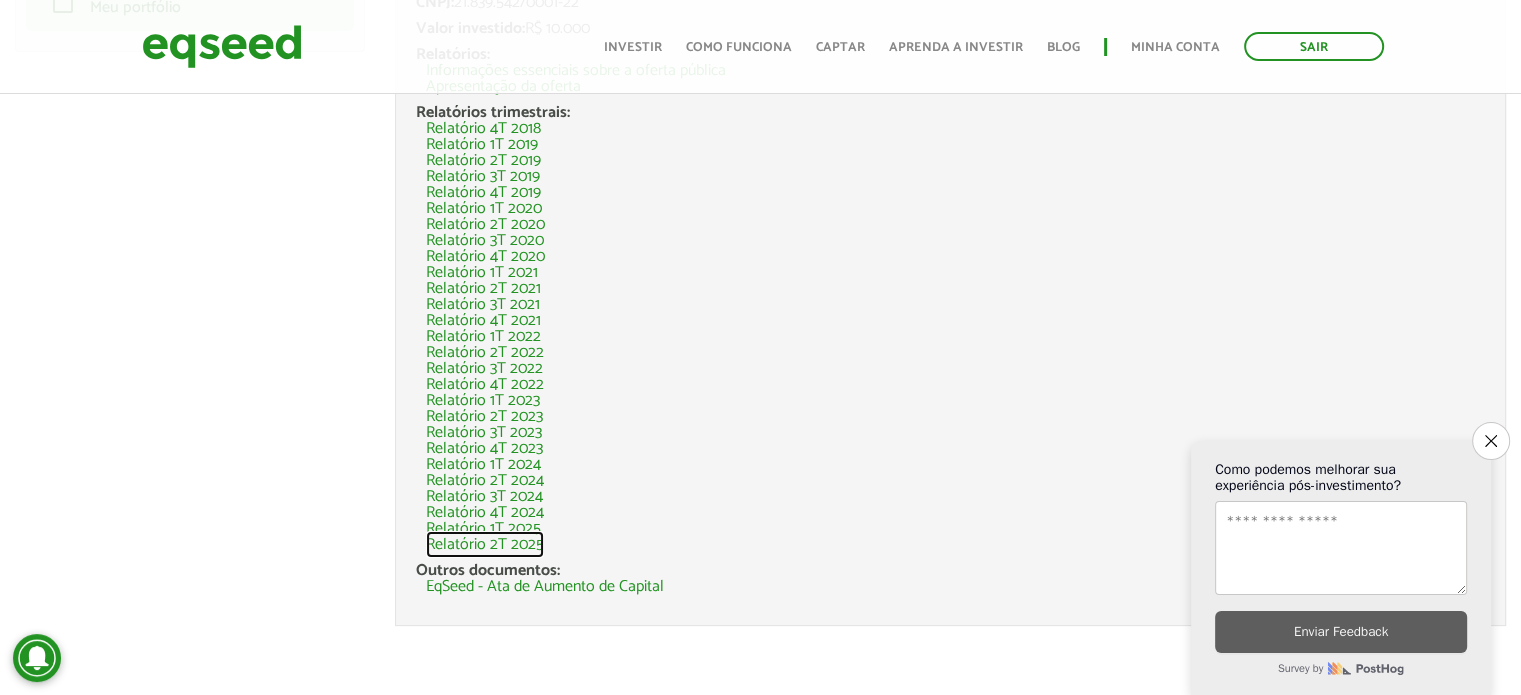 click on "Relatório 2T 2025" at bounding box center [485, 545] 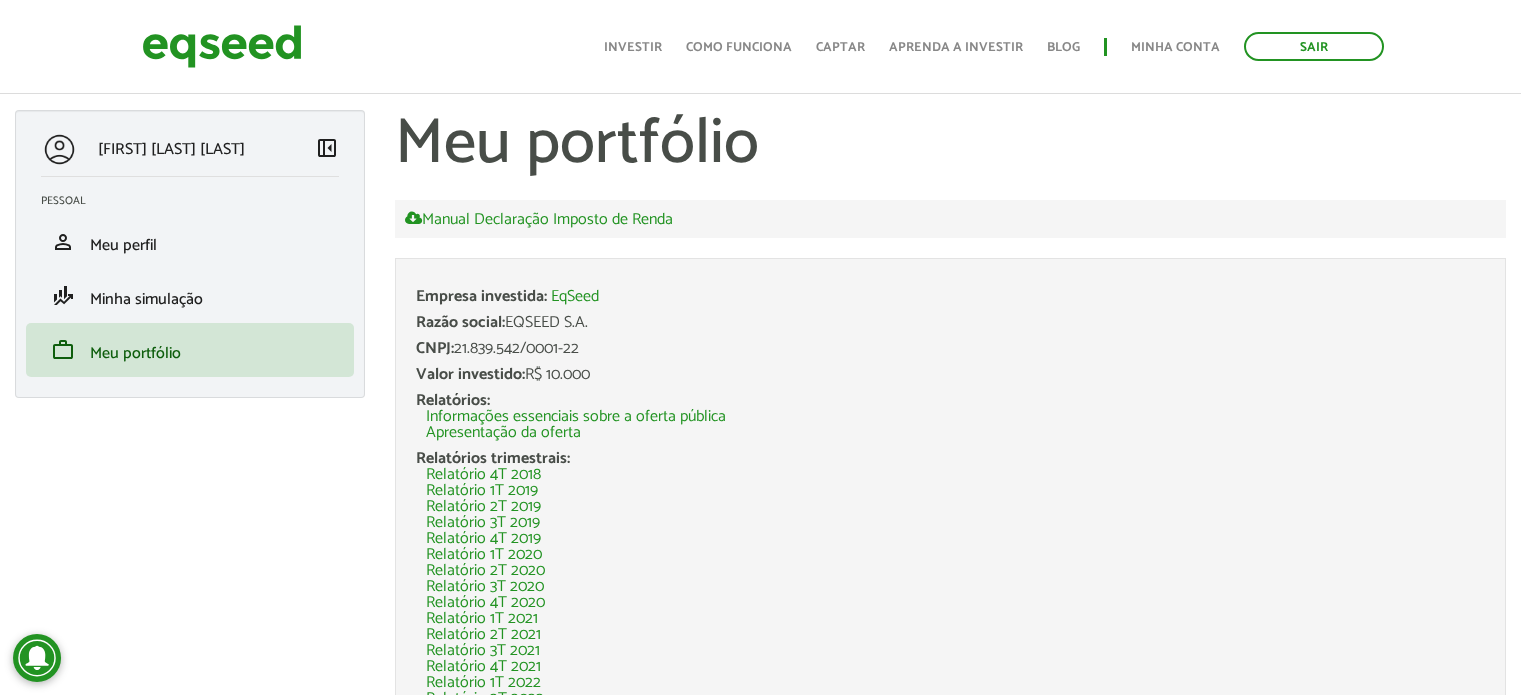 scroll, scrollTop: 346, scrollLeft: 0, axis: vertical 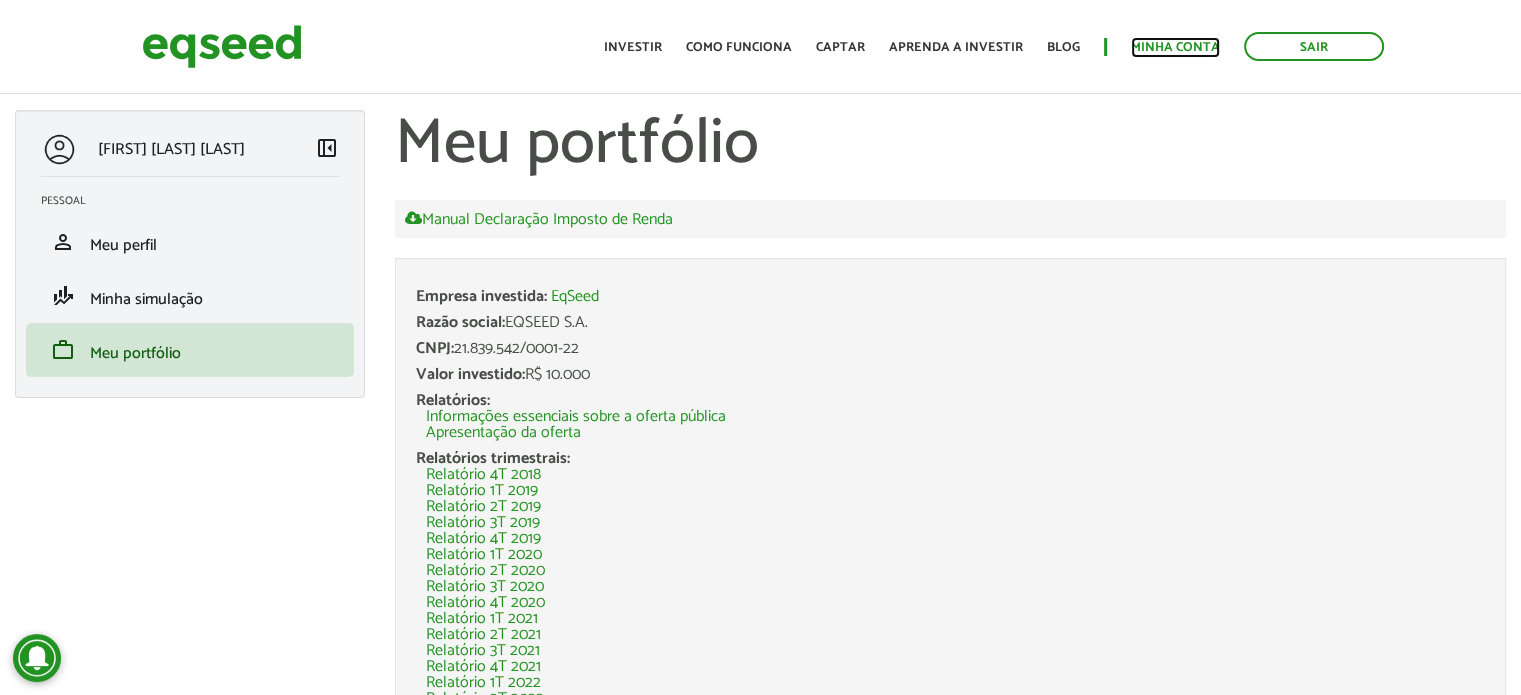 click on "Minha conta" at bounding box center (1175, 47) 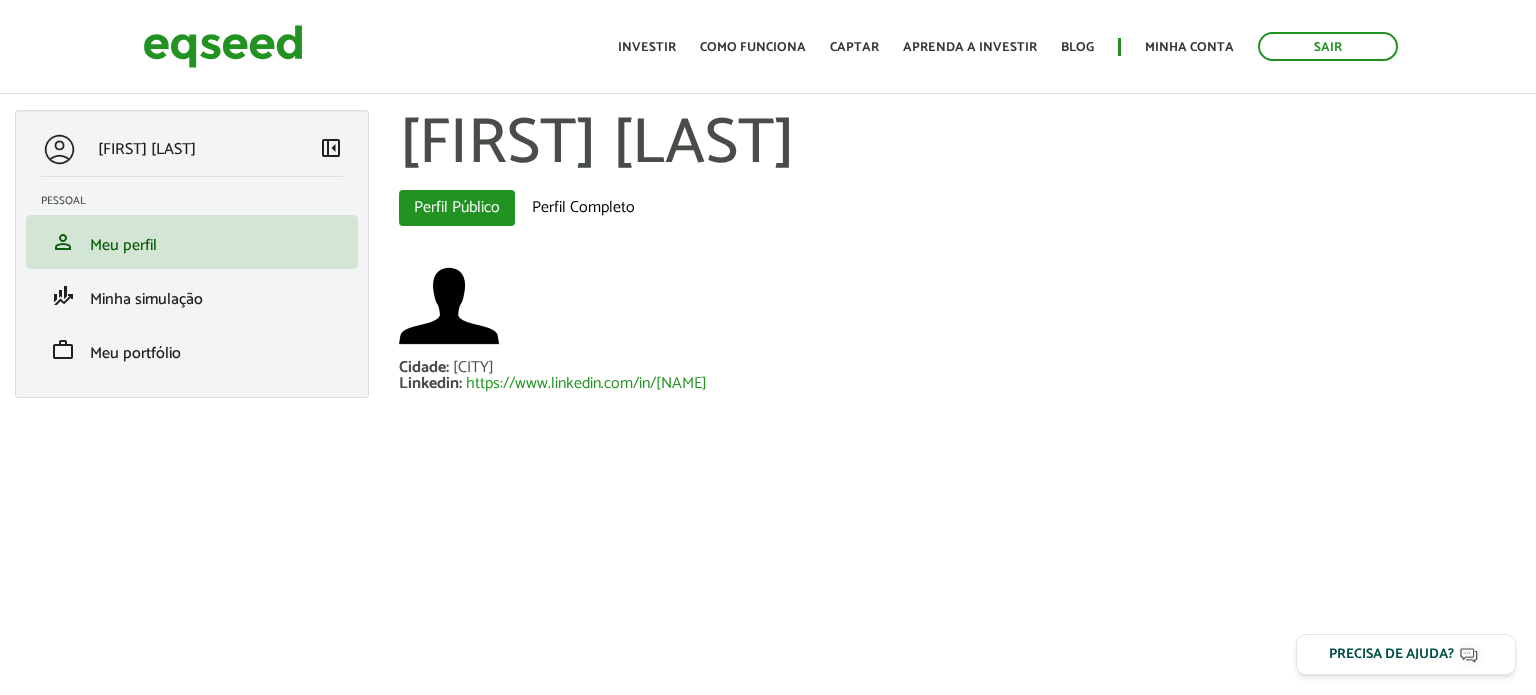 scroll, scrollTop: 0, scrollLeft: 0, axis: both 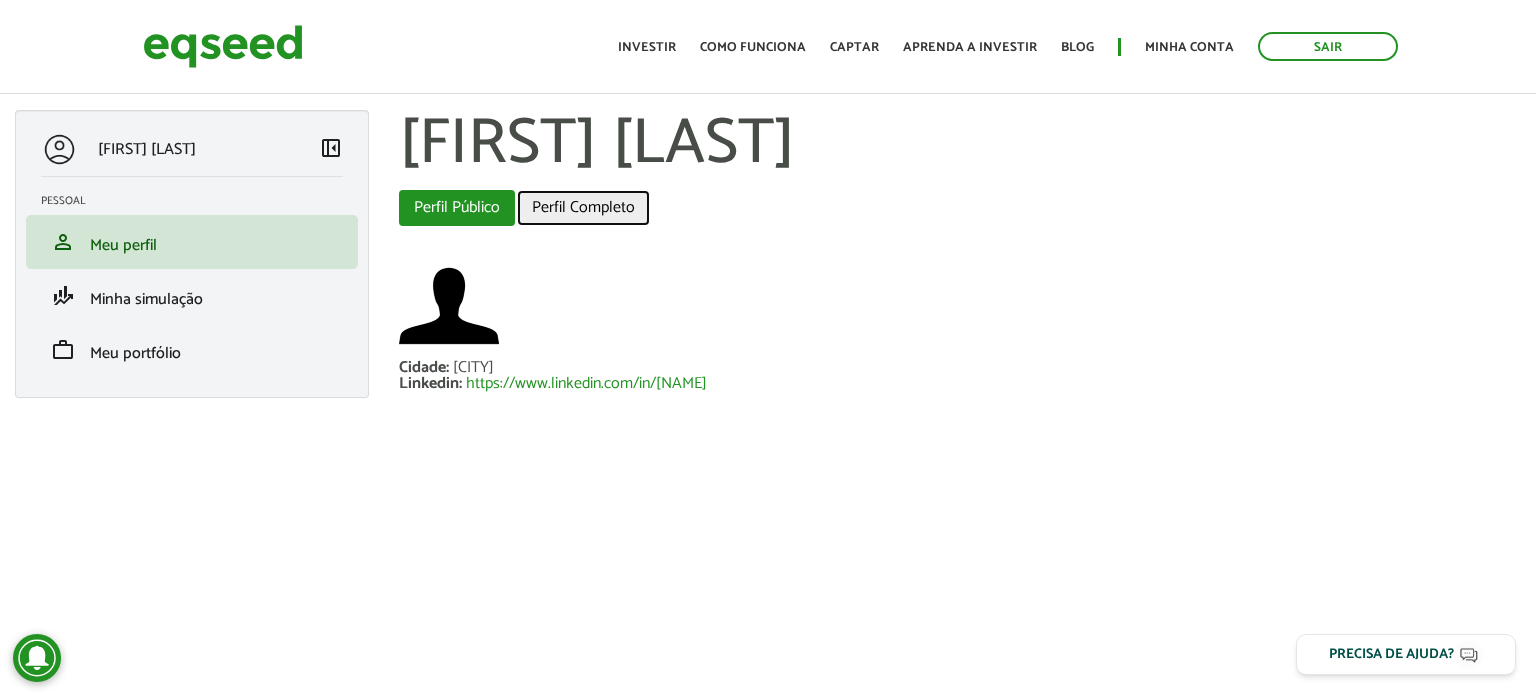 click on "Perfil Completo" at bounding box center [583, 208] 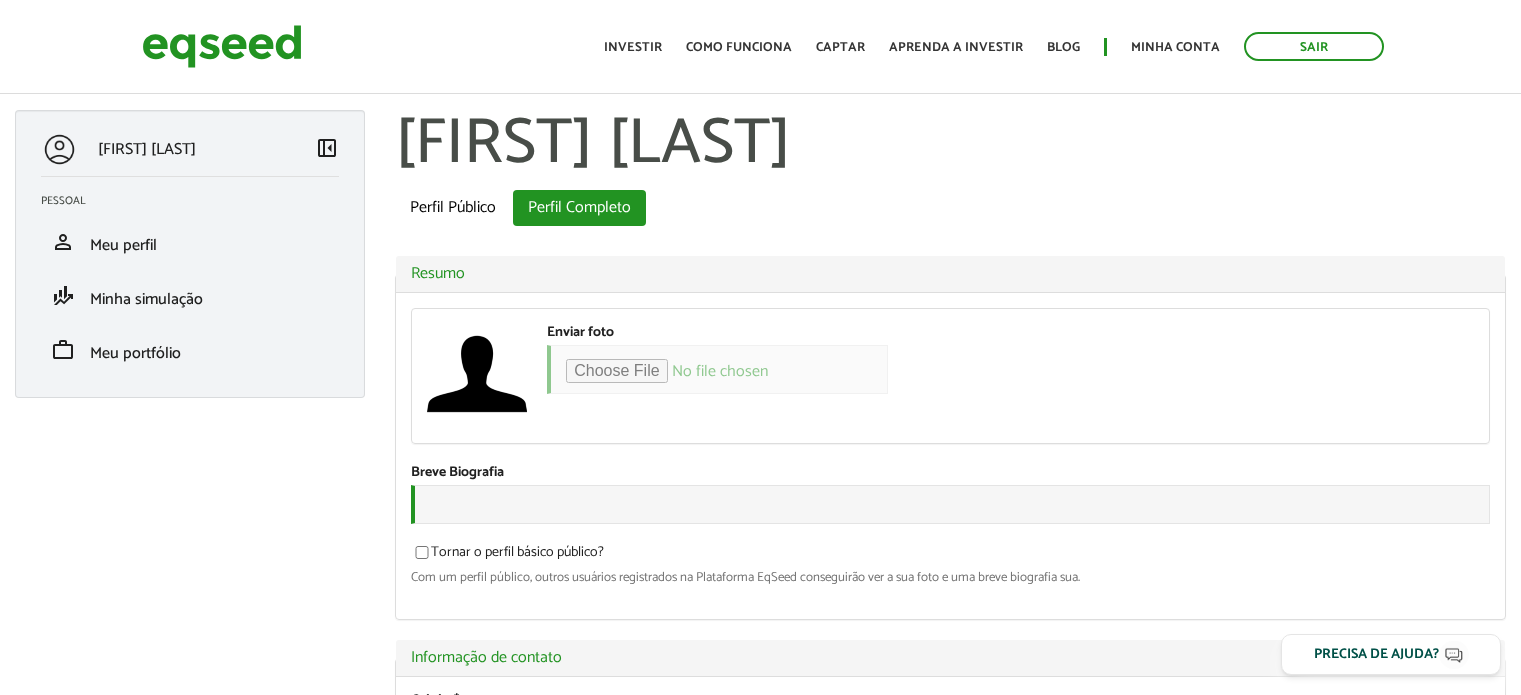 scroll, scrollTop: 0, scrollLeft: 0, axis: both 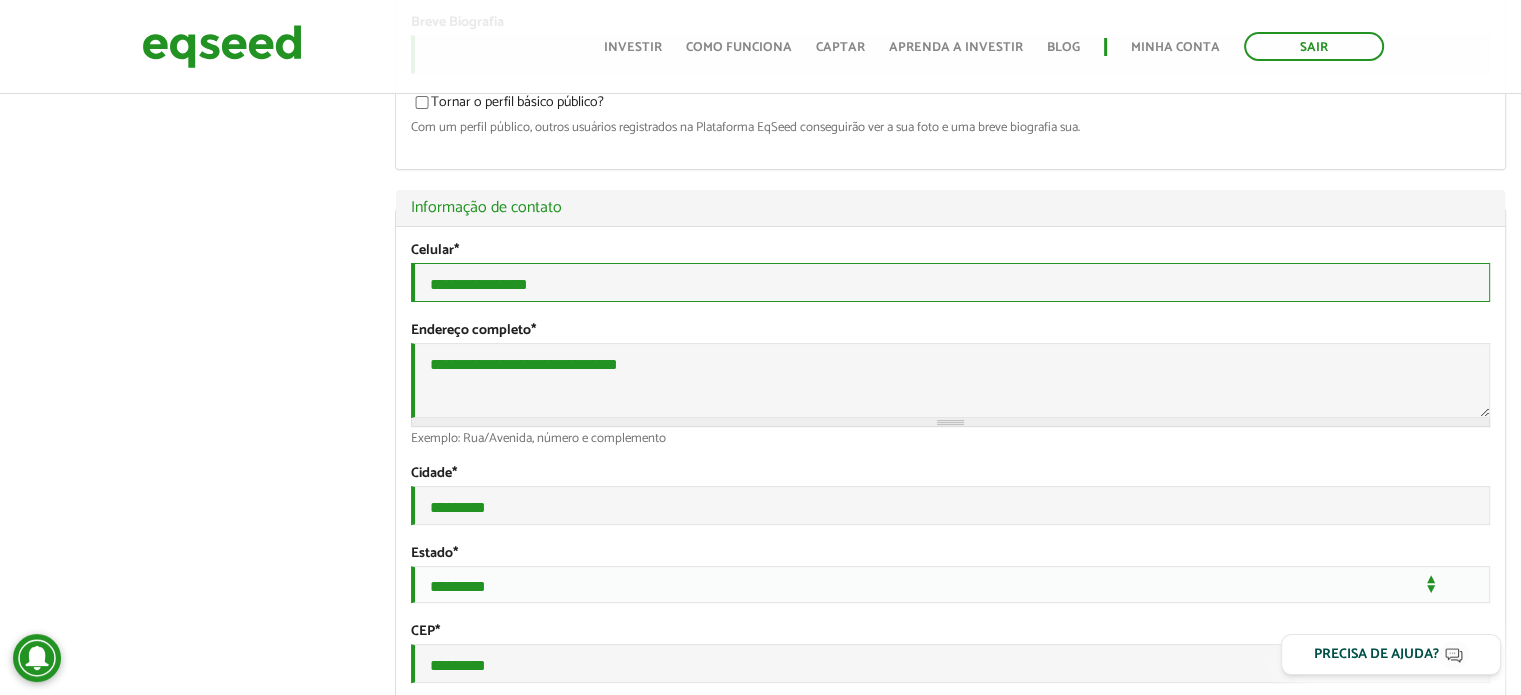 drag, startPoint x: 564, startPoint y: 299, endPoint x: 461, endPoint y: 310, distance: 103.58572 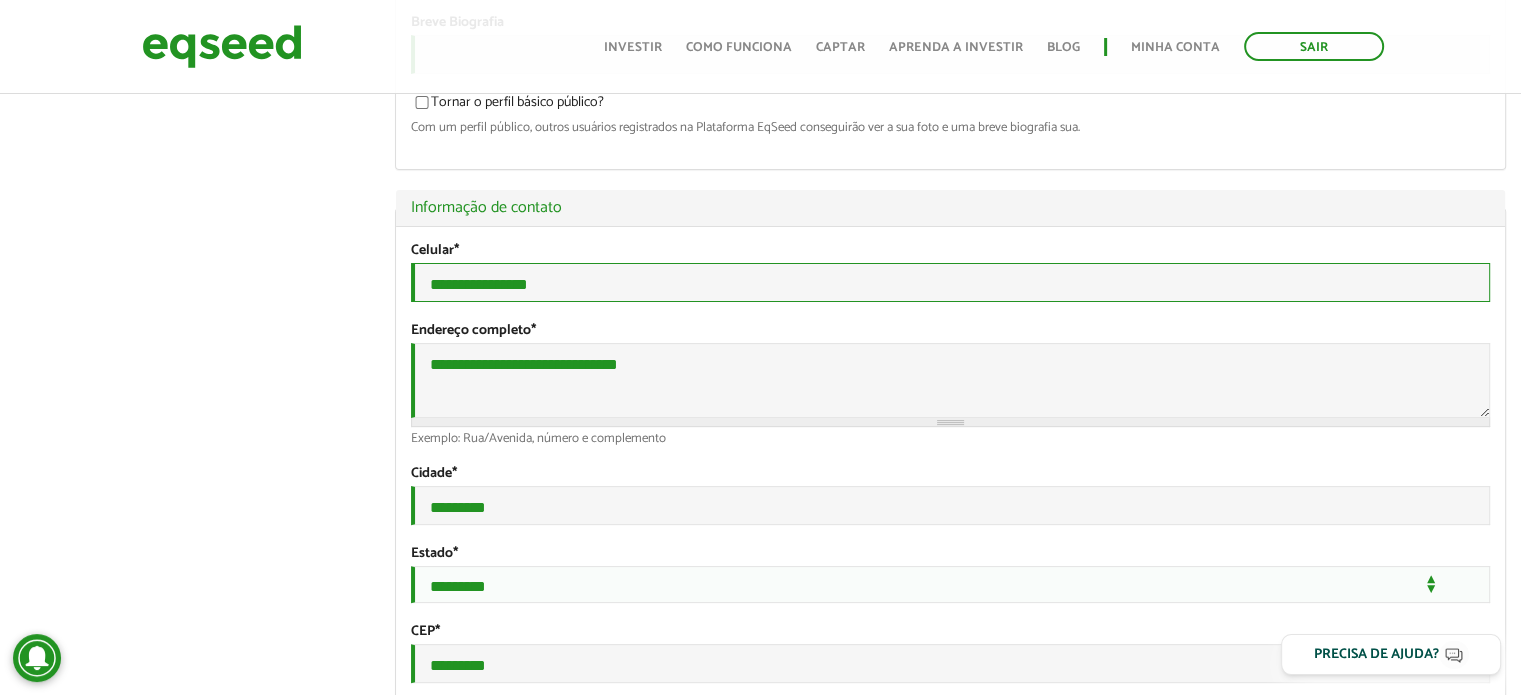 type on "**********" 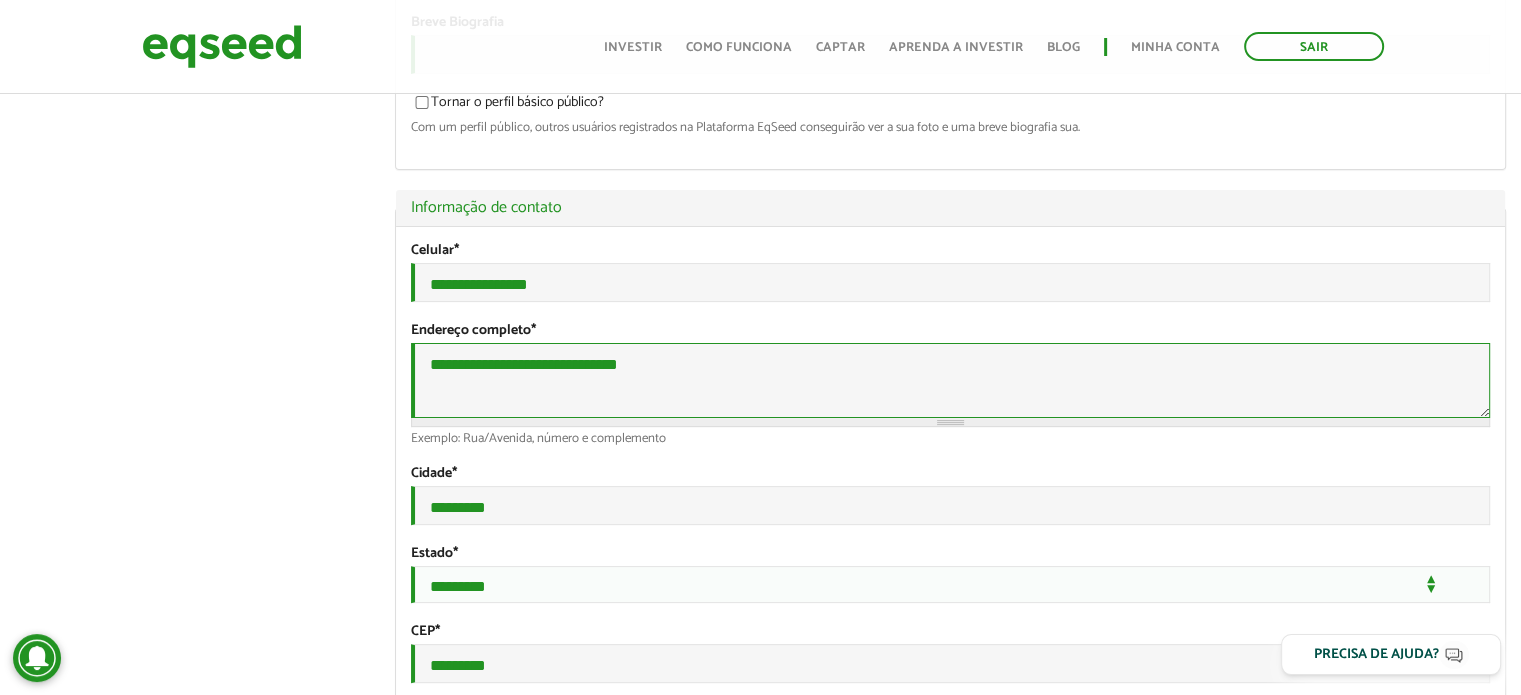 drag, startPoint x: 464, startPoint y: 377, endPoint x: 638, endPoint y: 357, distance: 175.14566 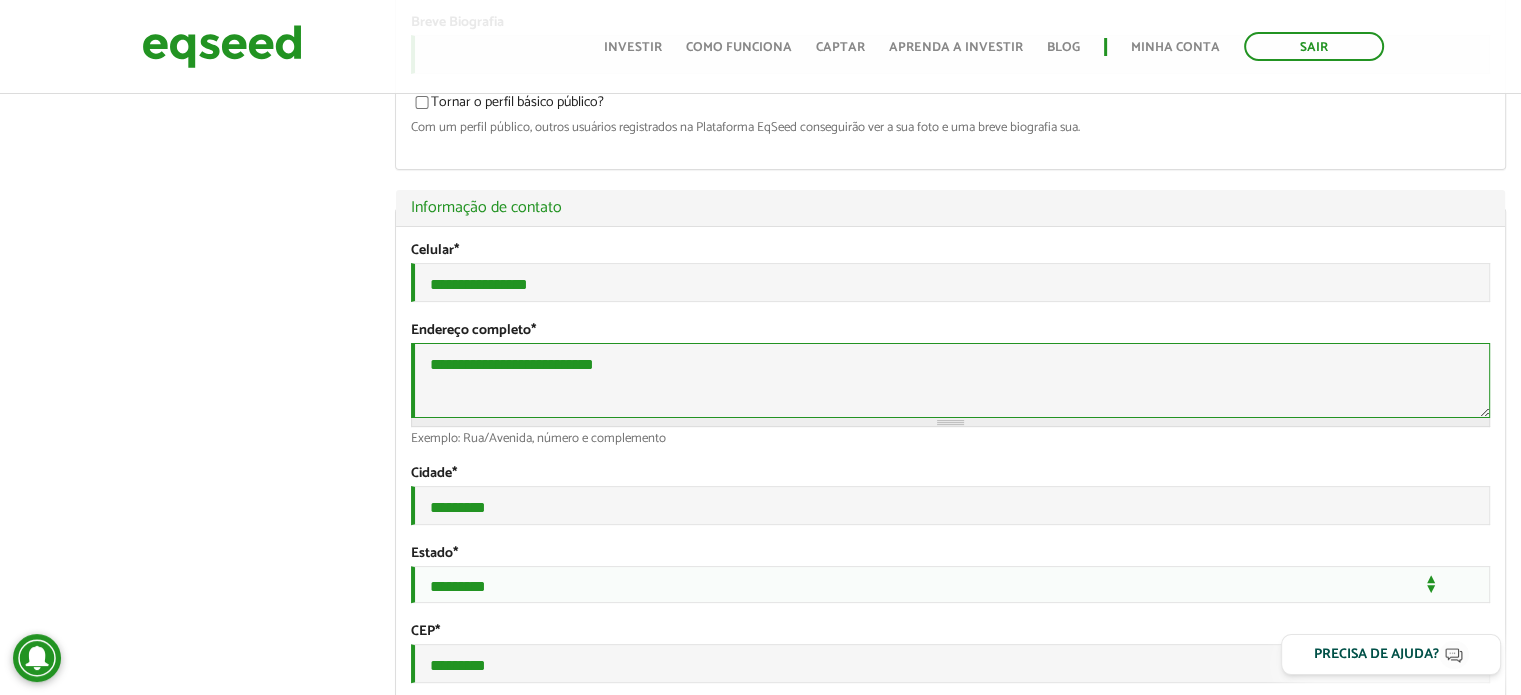 type on "**********" 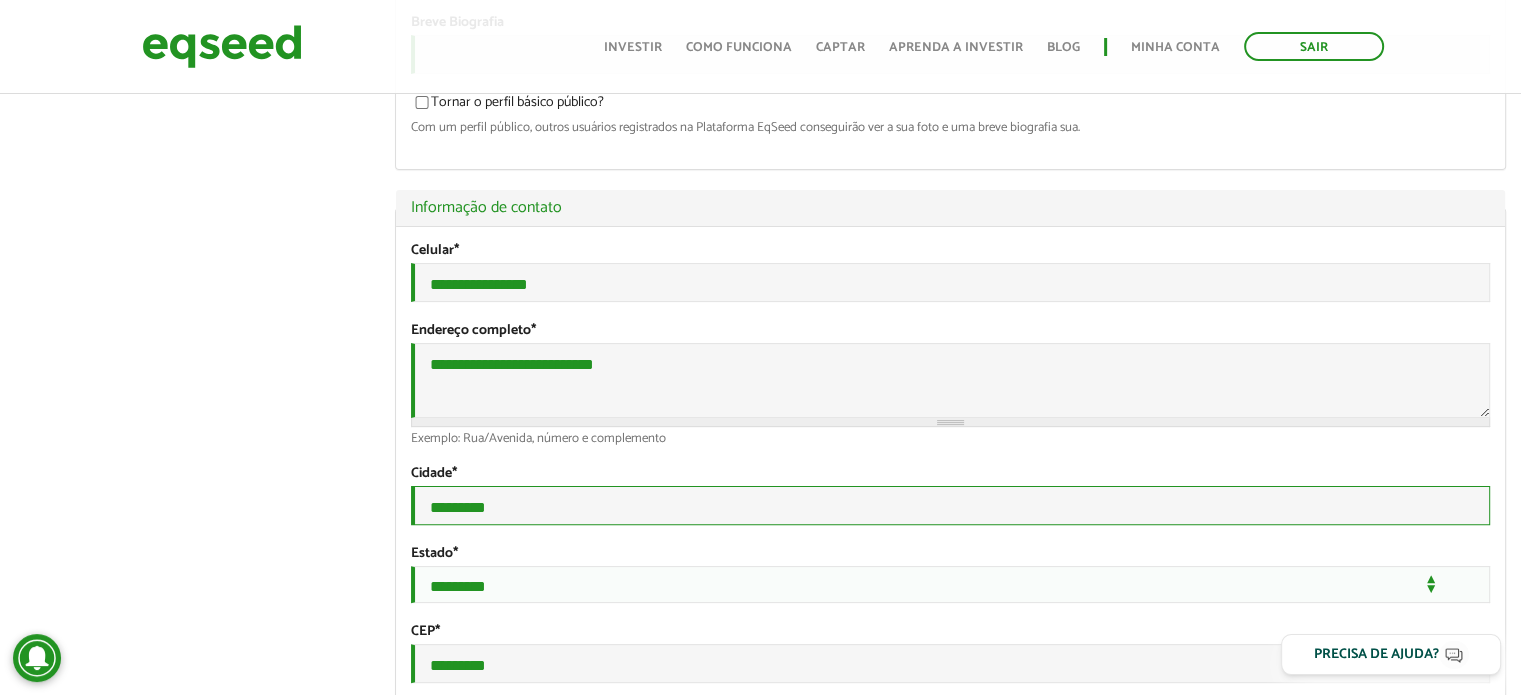 drag, startPoint x: 1004, startPoint y: 527, endPoint x: 404, endPoint y: 525, distance: 600.00336 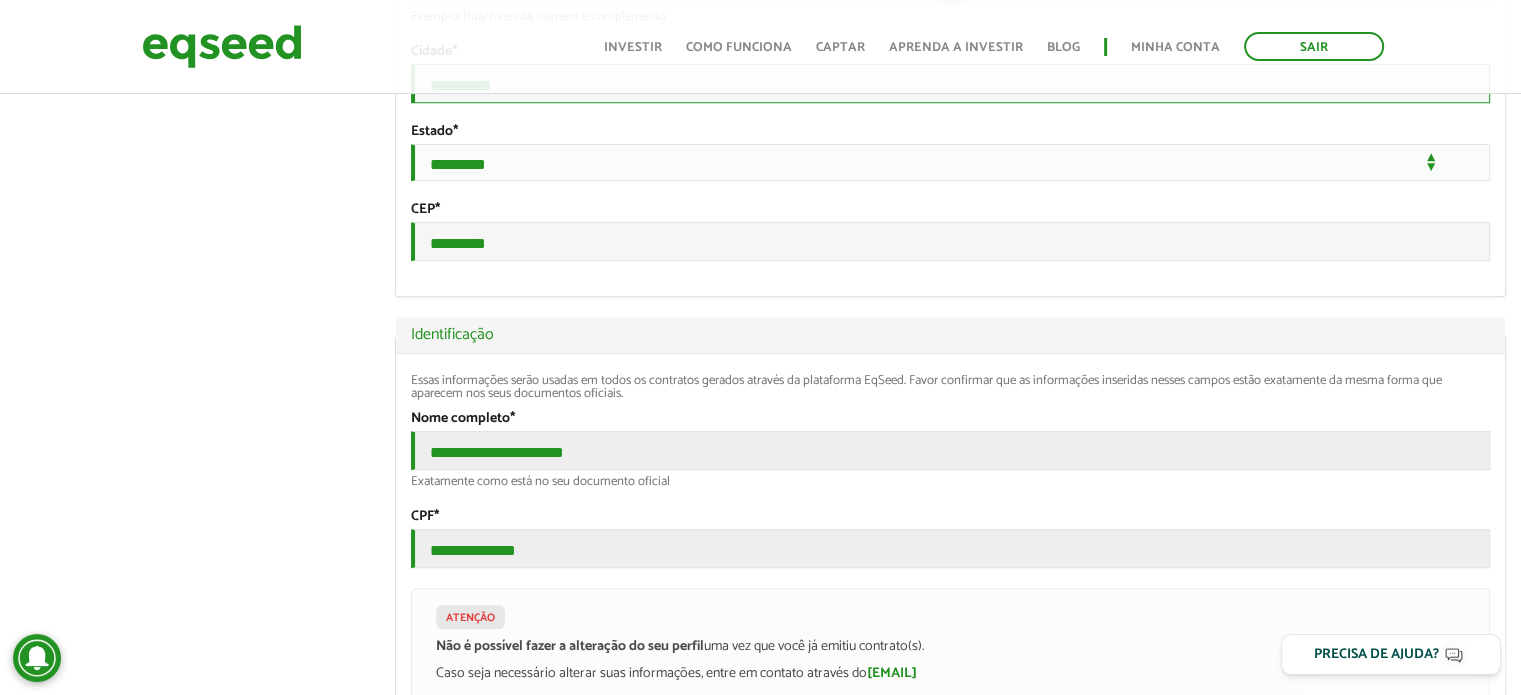 scroll, scrollTop: 889, scrollLeft: 0, axis: vertical 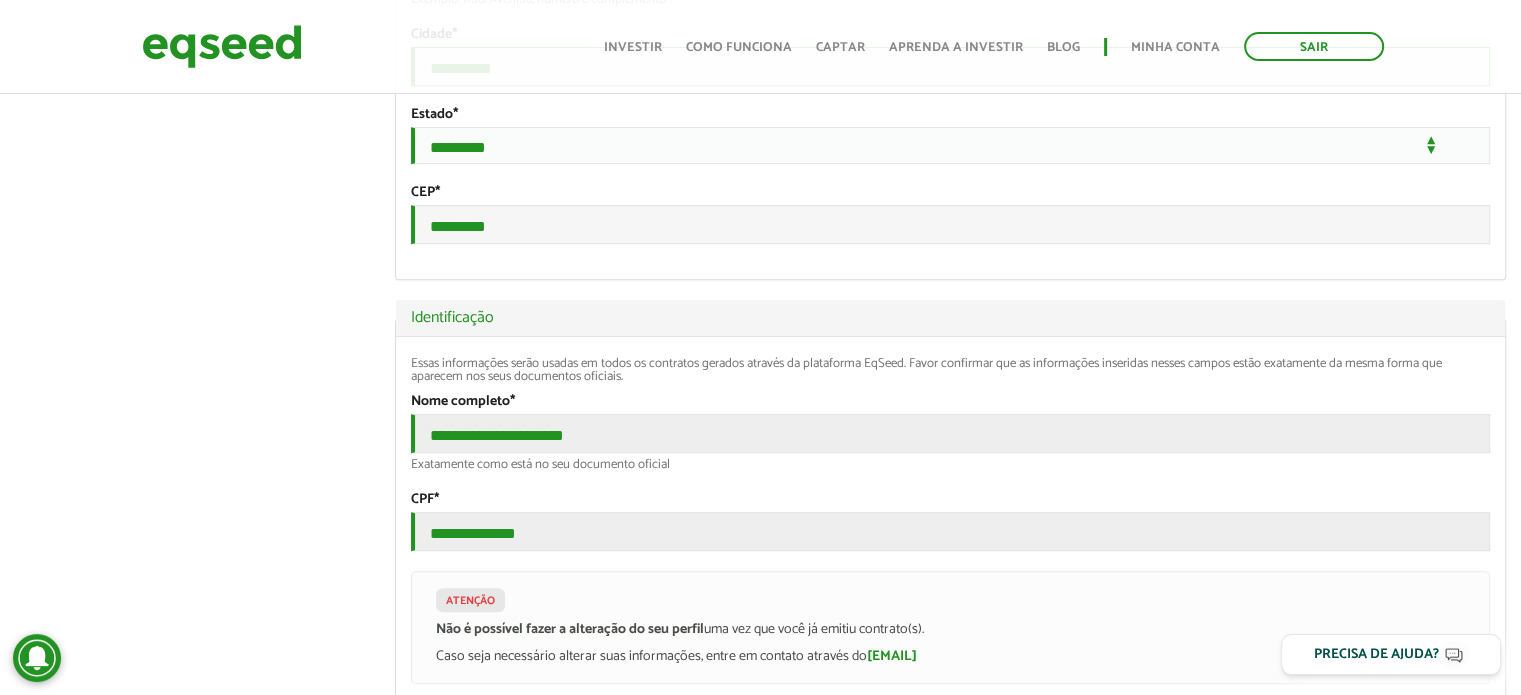 type on "**********" 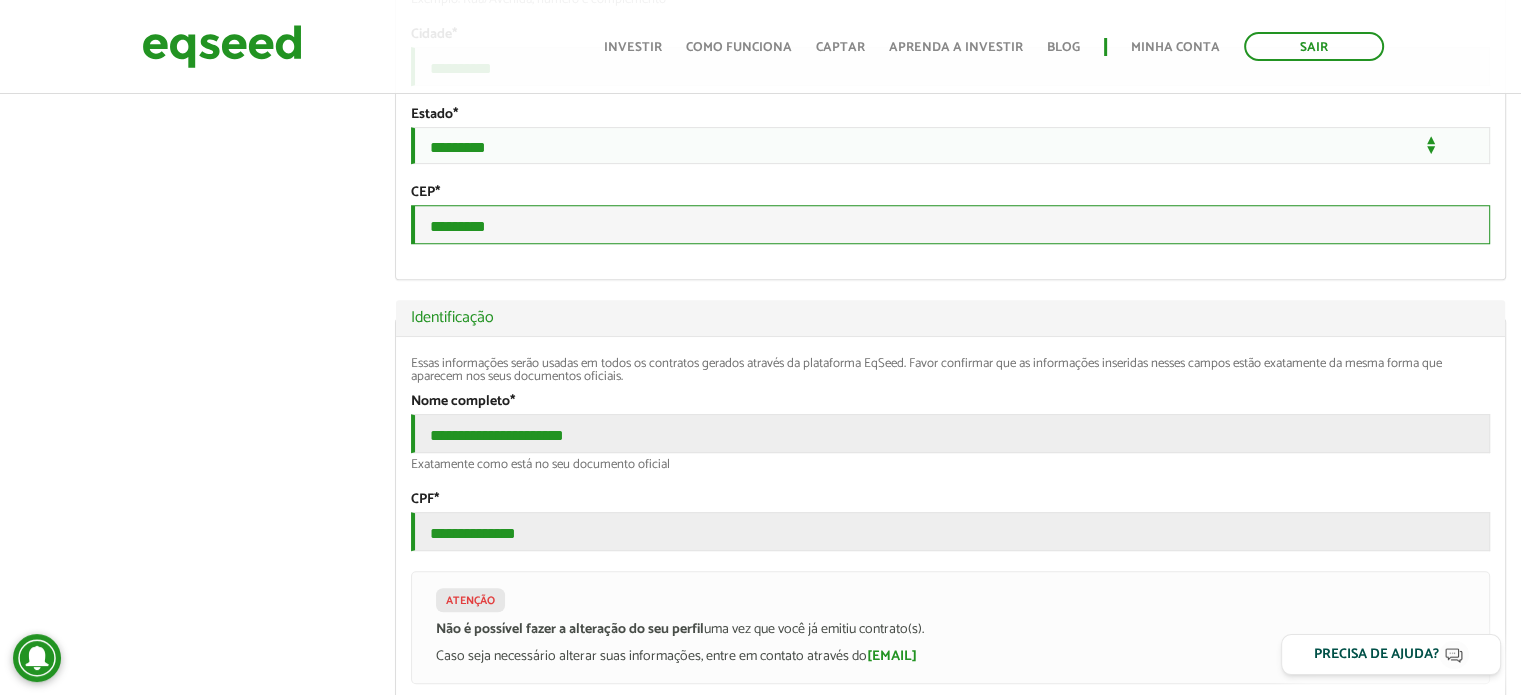 drag, startPoint x: 518, startPoint y: 271, endPoint x: 360, endPoint y: 252, distance: 159.1383 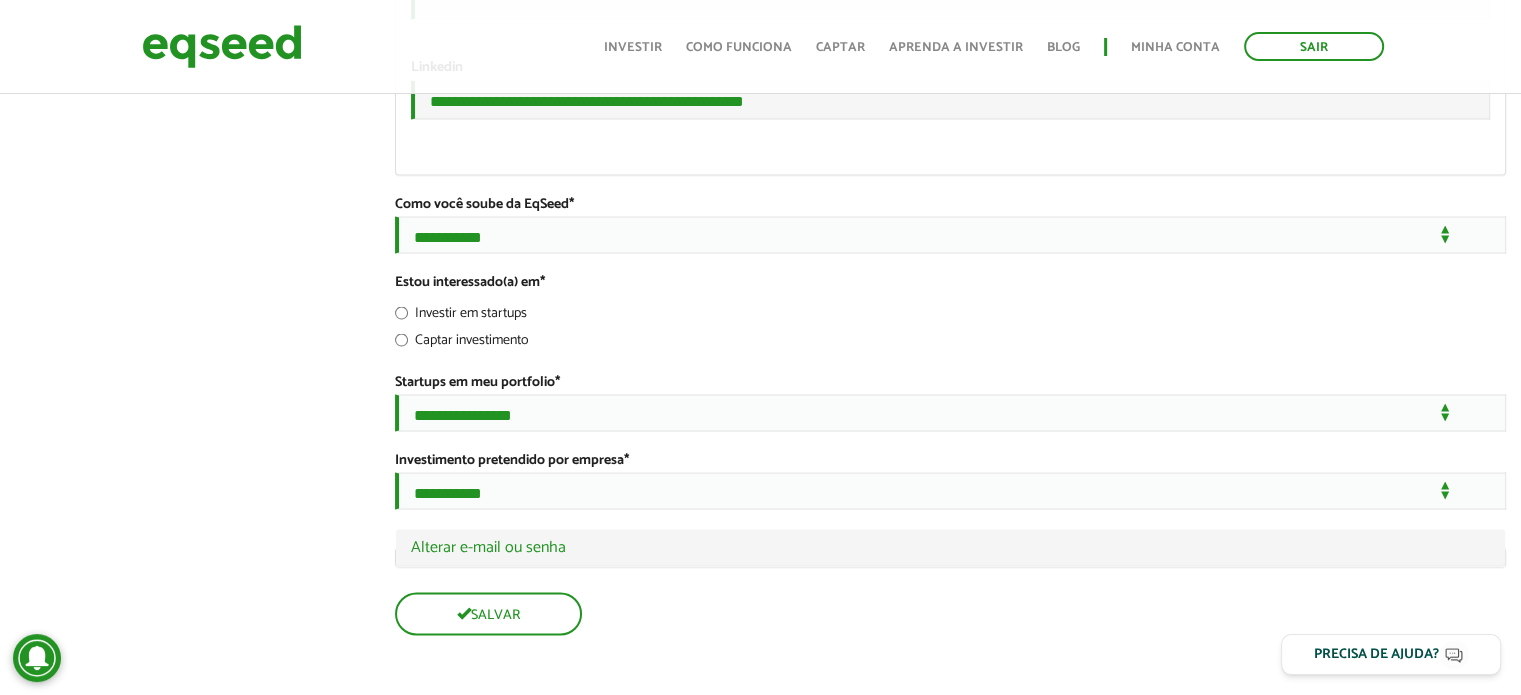 scroll, scrollTop: 3863, scrollLeft: 0, axis: vertical 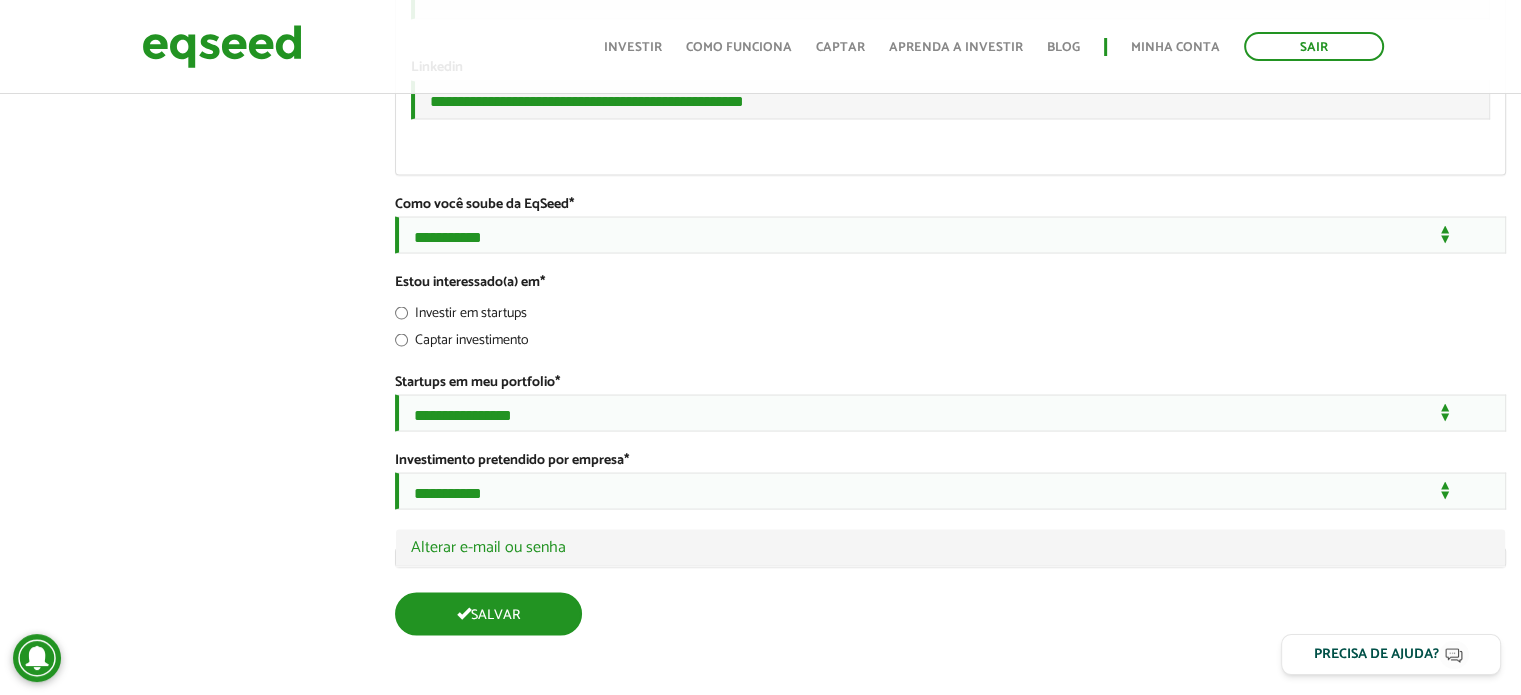type on "*********" 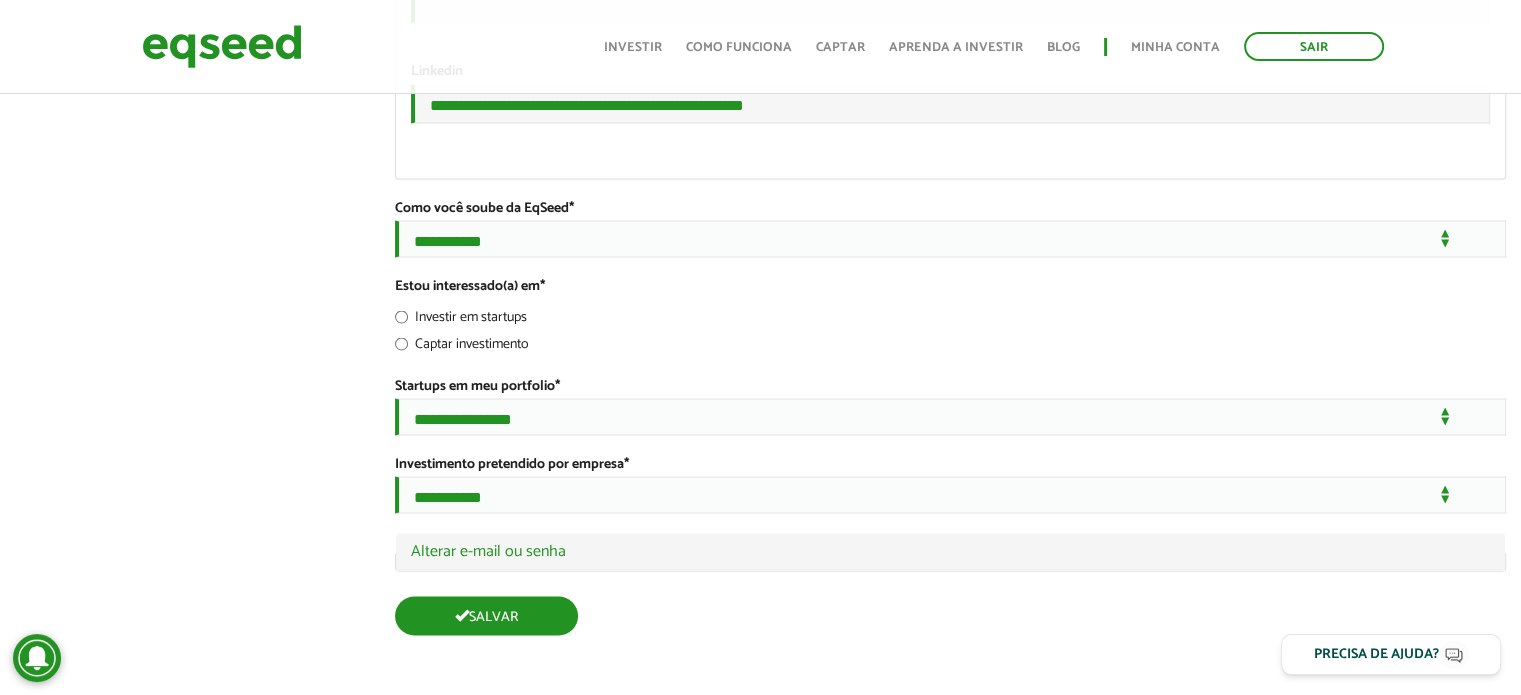 scroll, scrollTop: 3860, scrollLeft: 0, axis: vertical 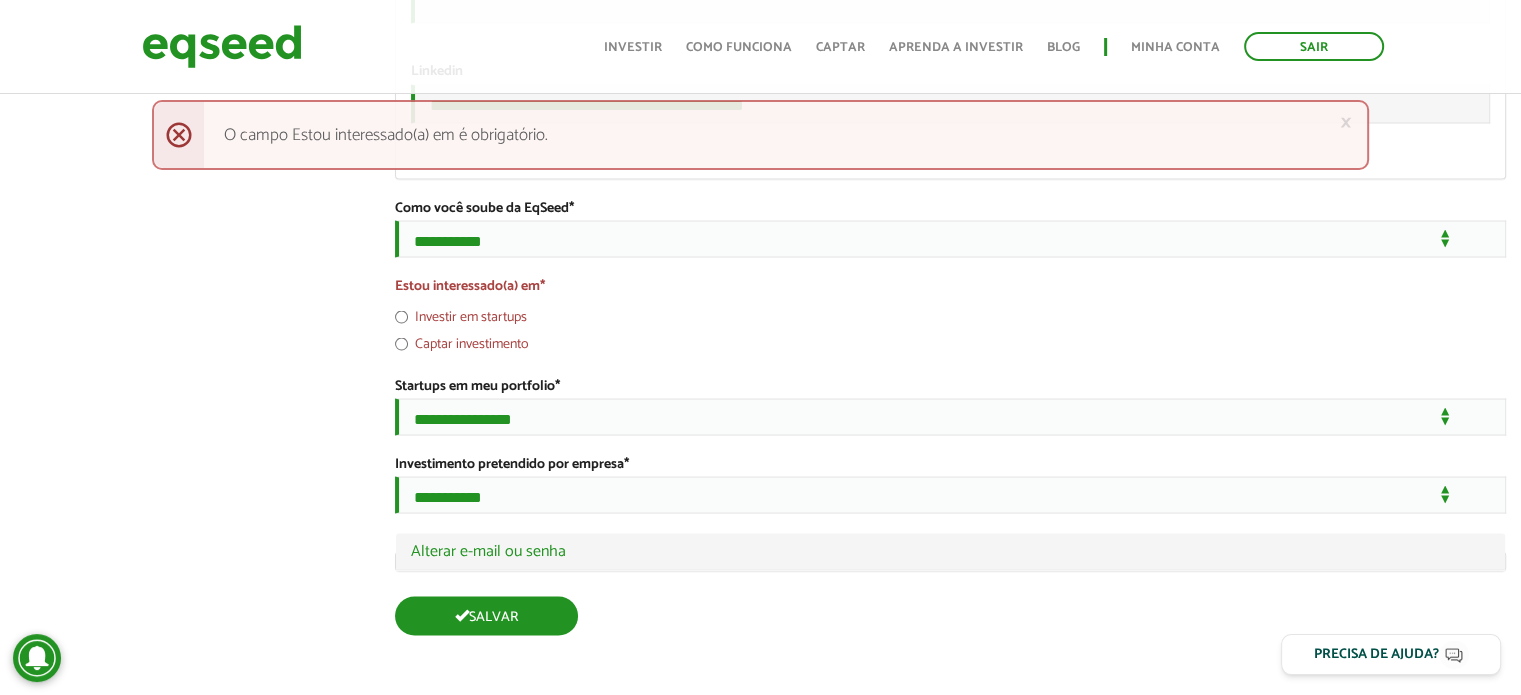 click on "Salvar" at bounding box center [486, 615] 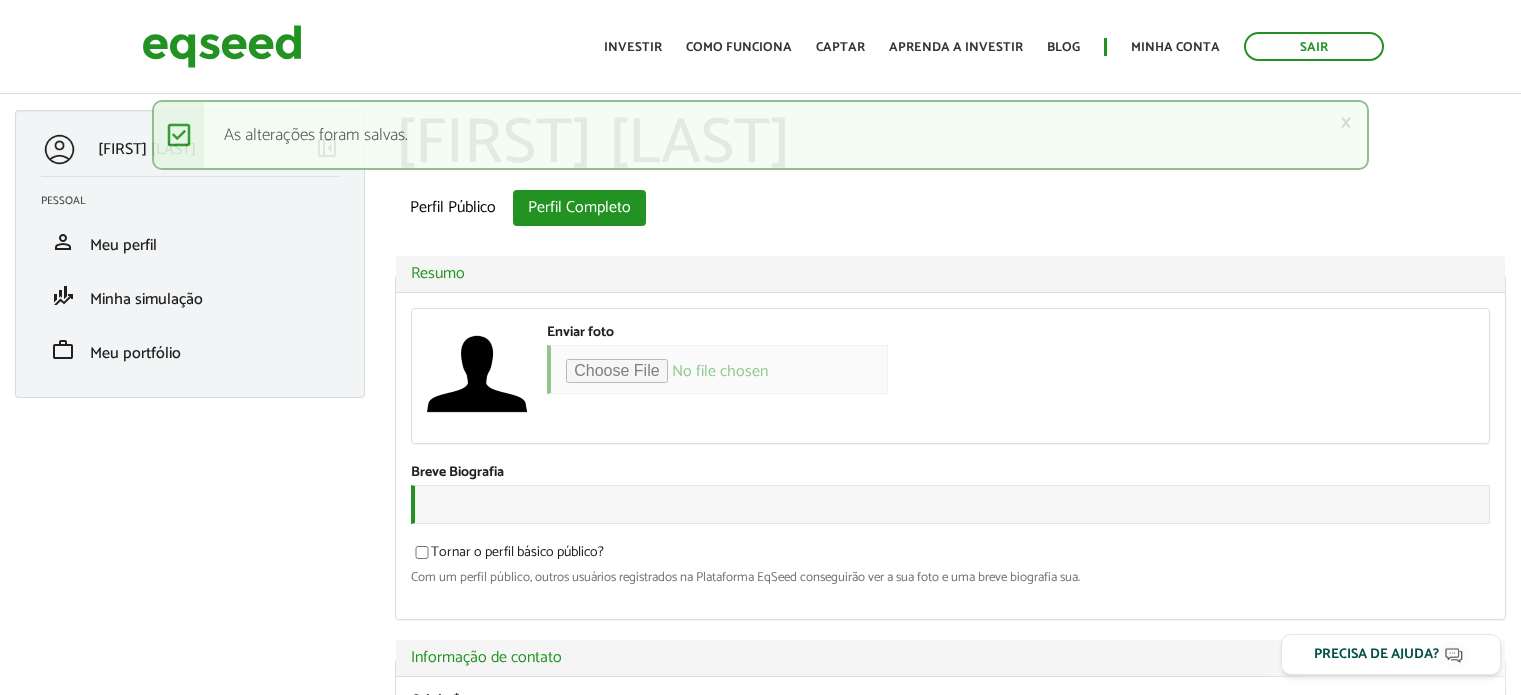 scroll, scrollTop: 0, scrollLeft: 0, axis: both 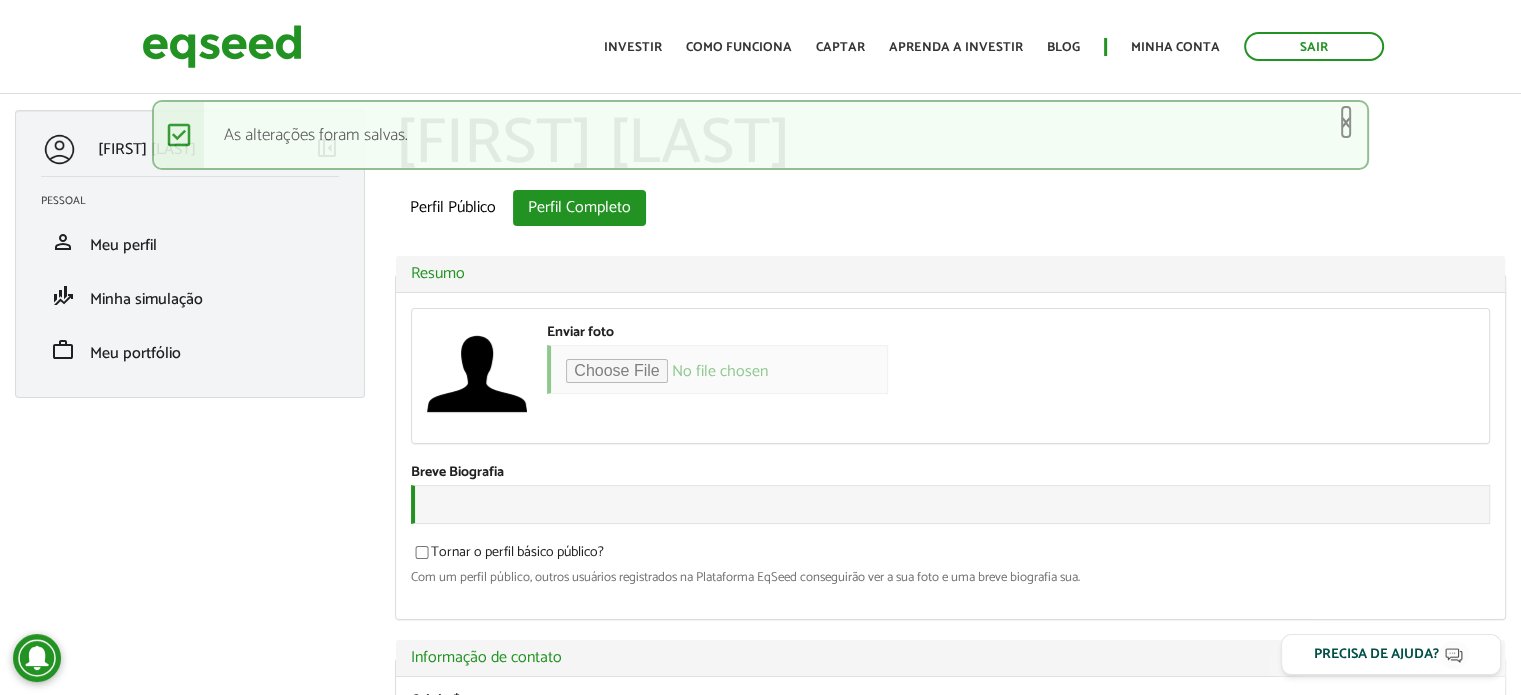 click on "×" at bounding box center (1346, 122) 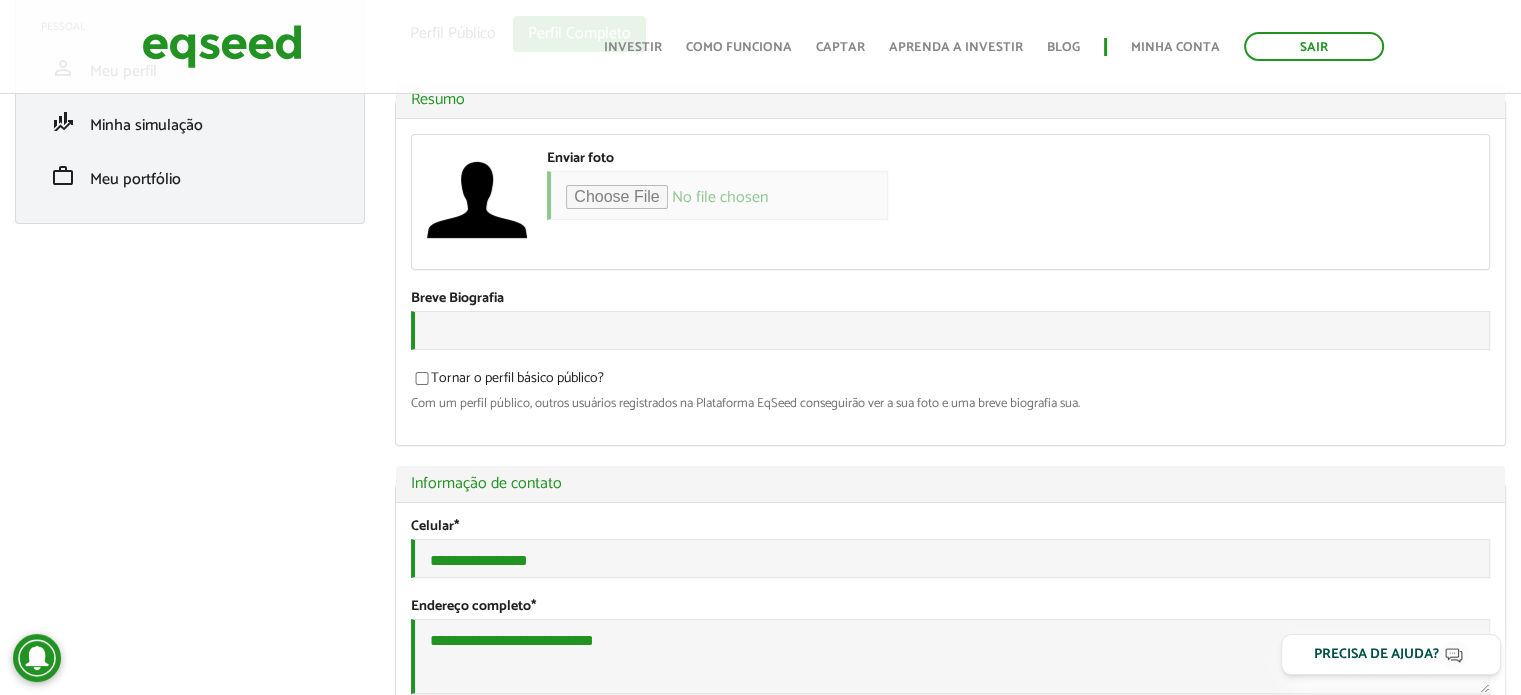 scroll, scrollTop: 0, scrollLeft: 0, axis: both 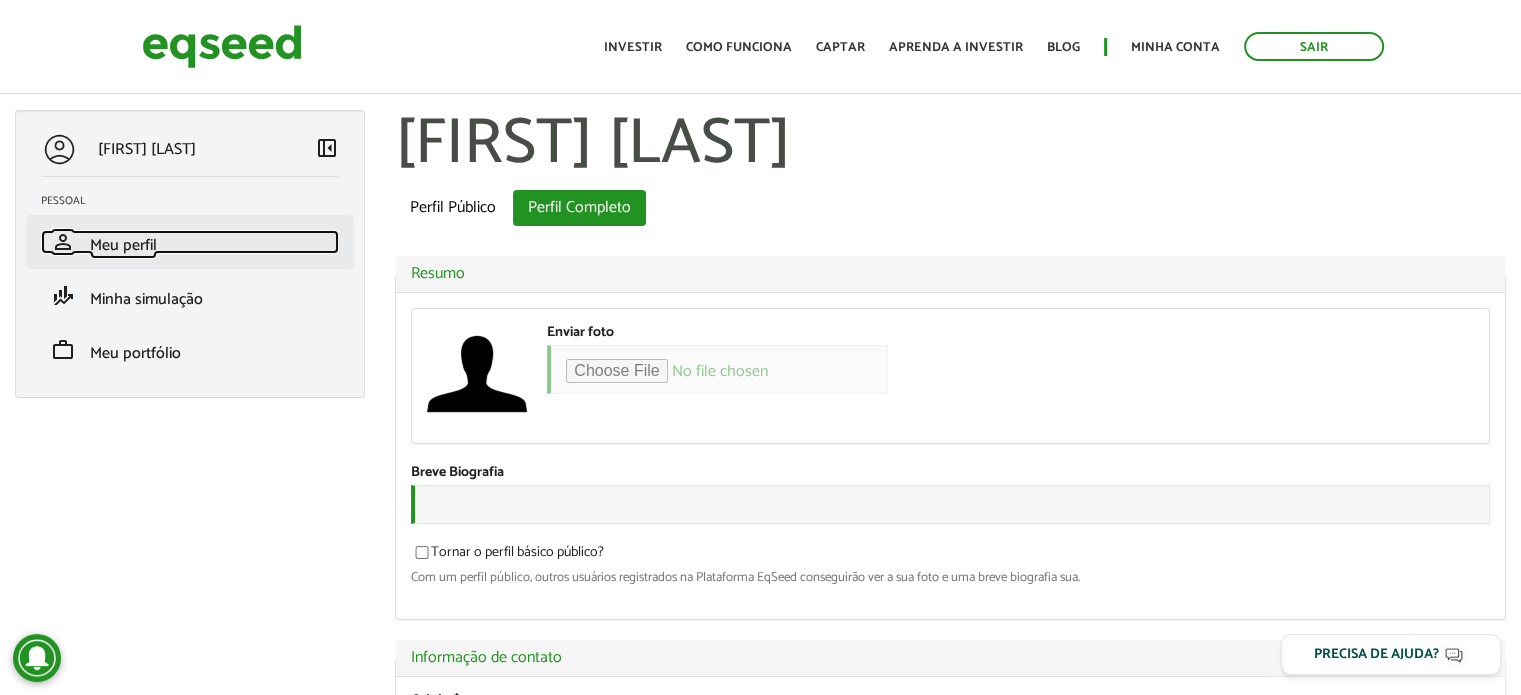 click on "Meu perfil" at bounding box center (123, 245) 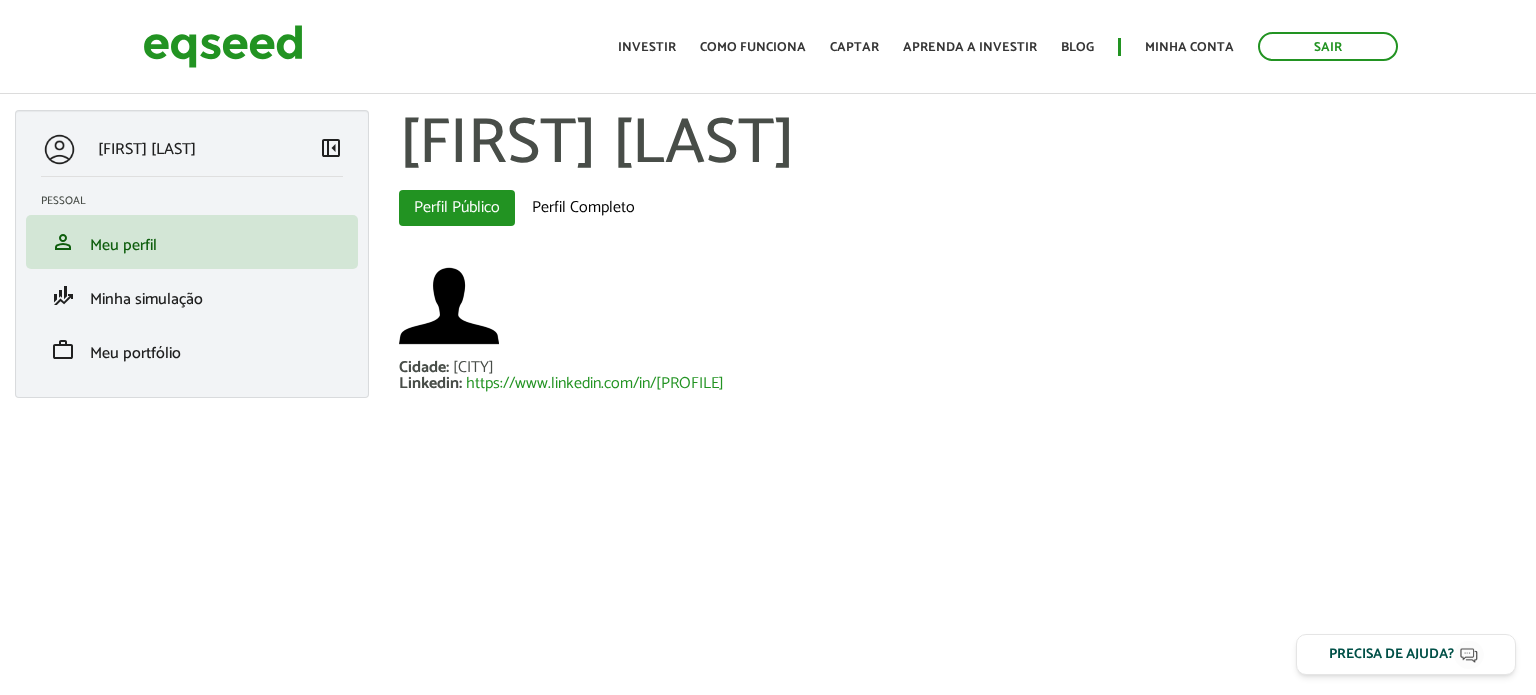 scroll, scrollTop: 0, scrollLeft: 0, axis: both 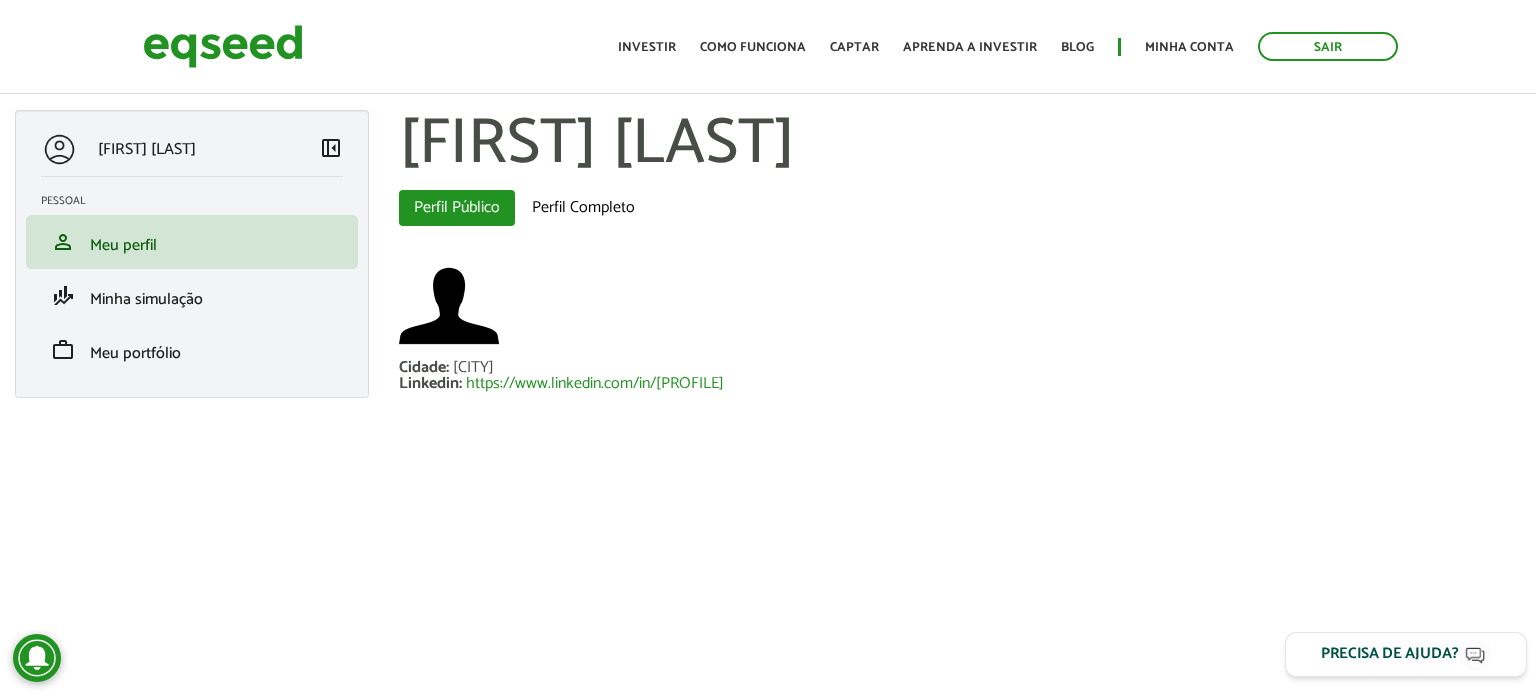 click on "Precisa de ajuda?" at bounding box center [1390, 654] 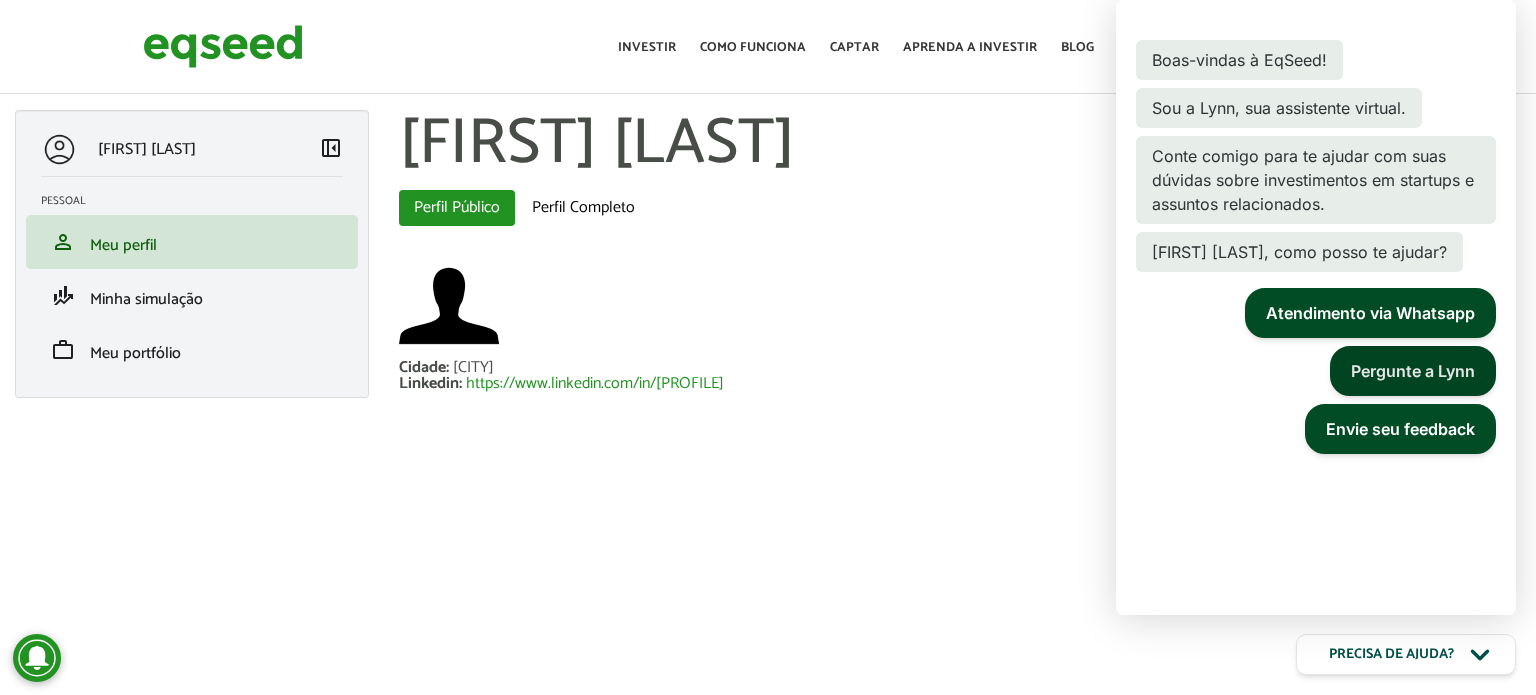 click on "Pergunte a Lynn" at bounding box center (1413, 371) 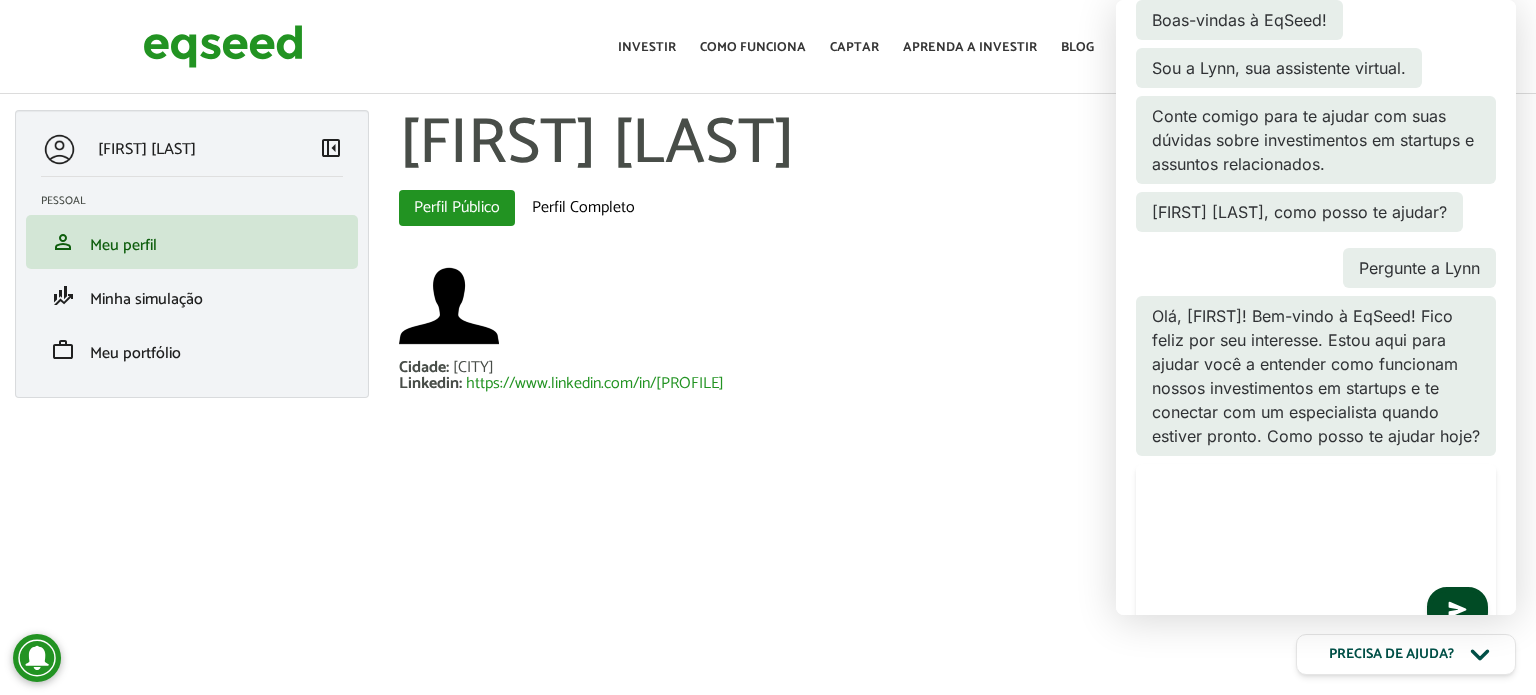 scroll, scrollTop: 224, scrollLeft: 0, axis: vertical 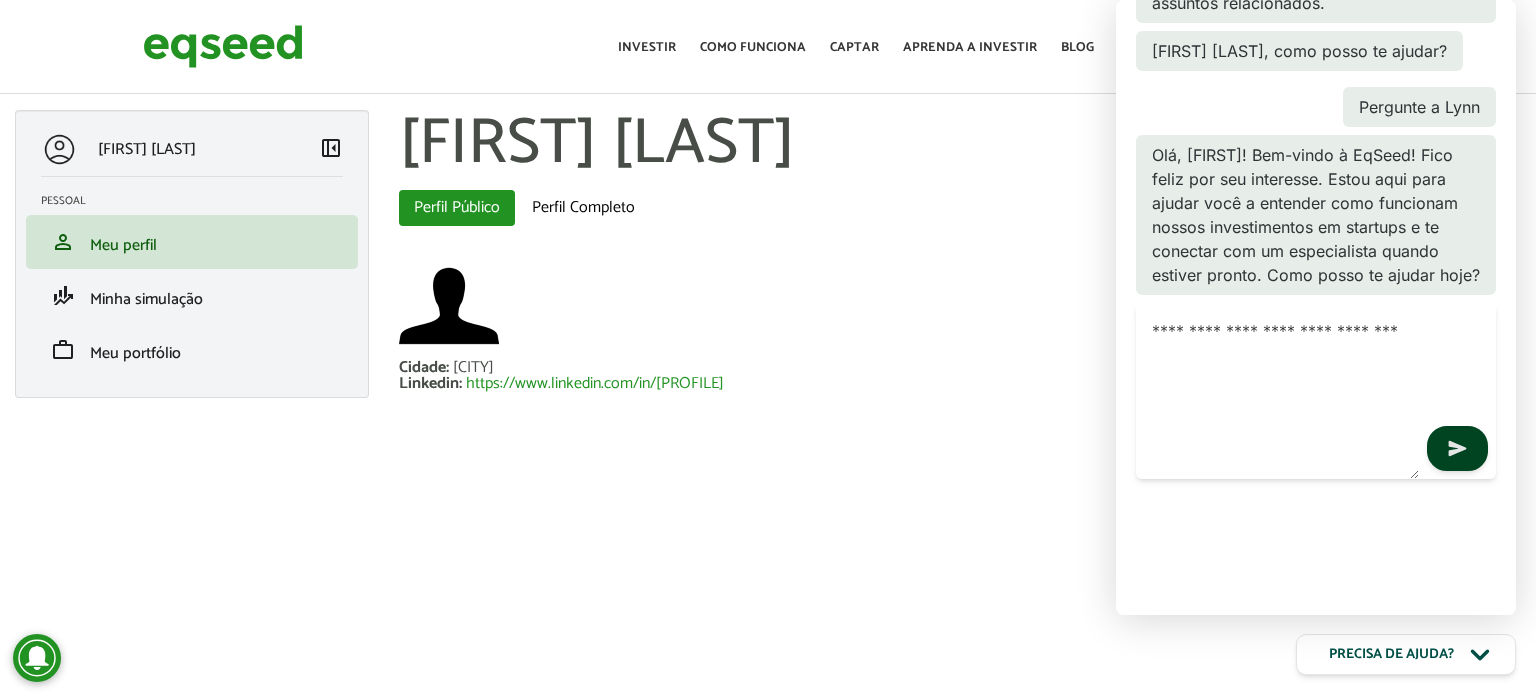 type on "**********" 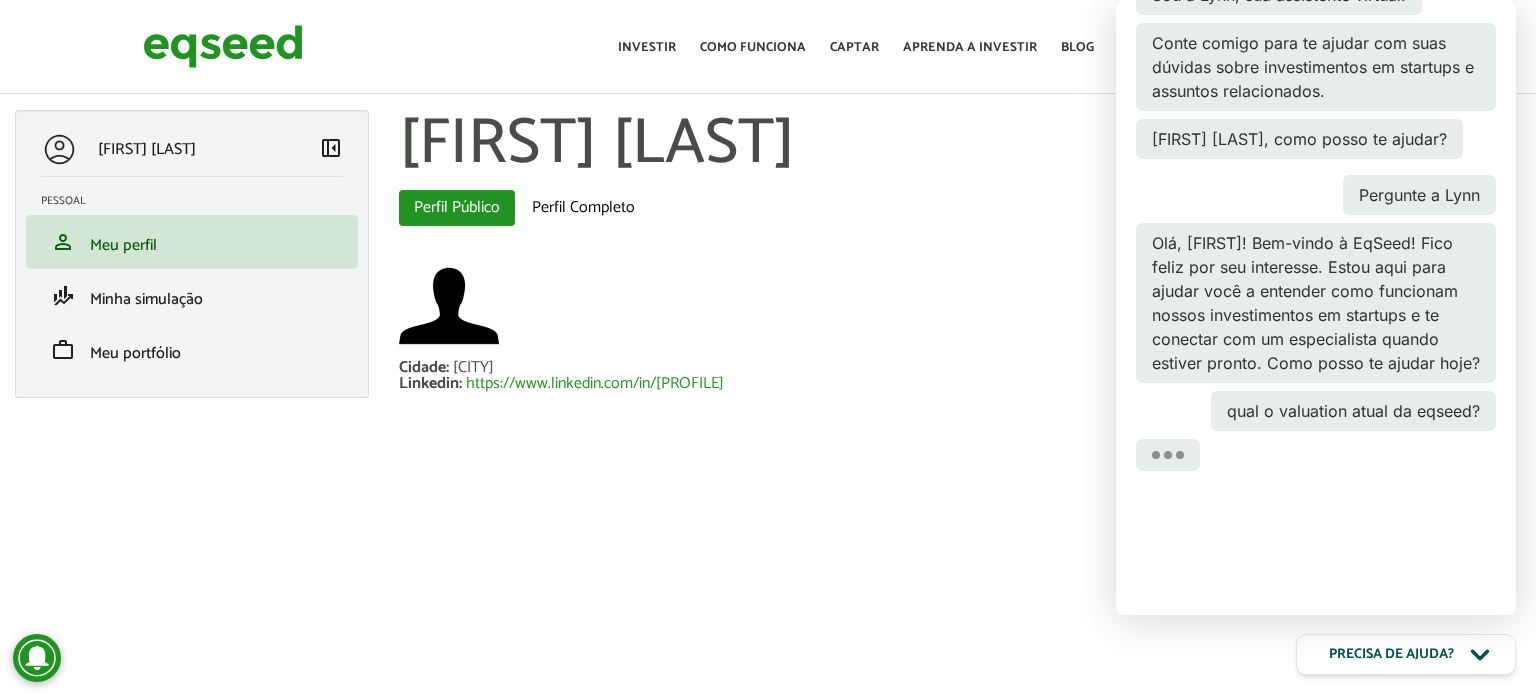 scroll, scrollTop: 224, scrollLeft: 0, axis: vertical 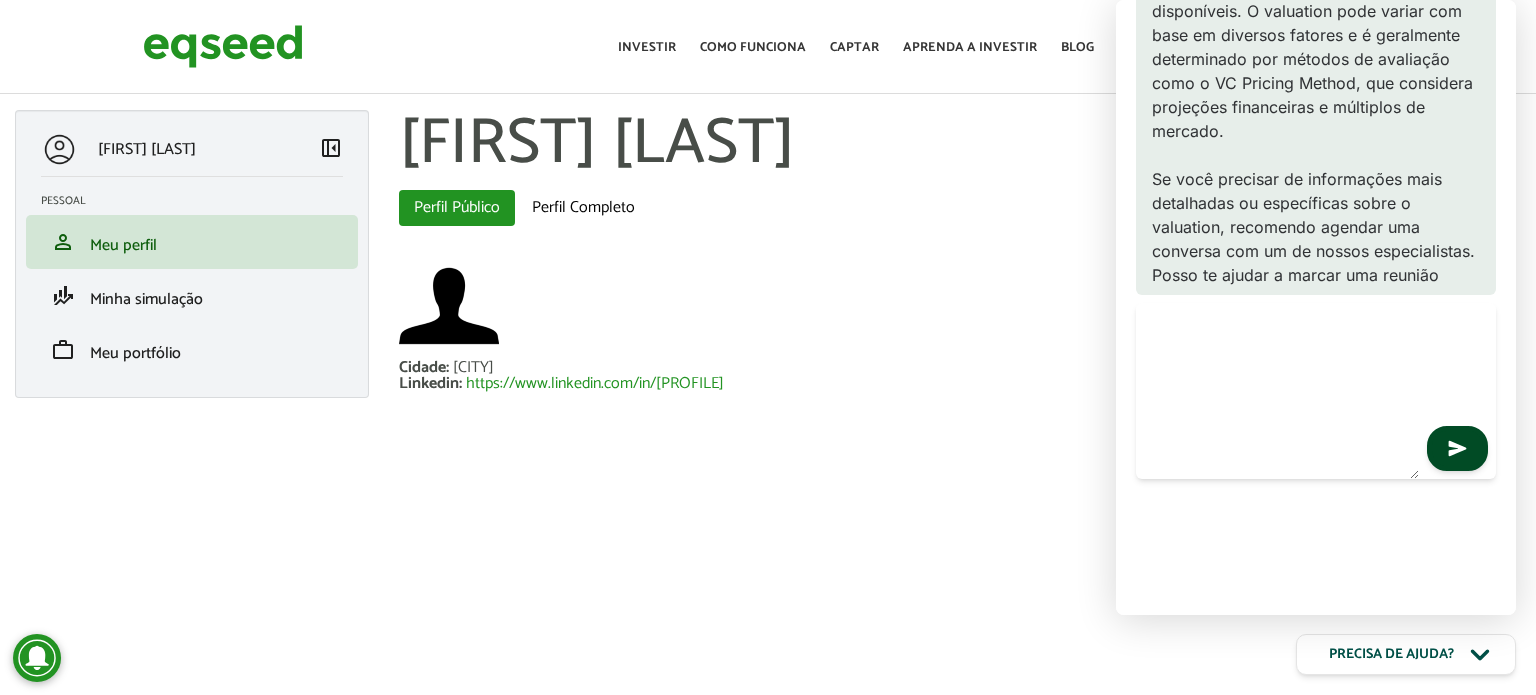 drag, startPoint x: 1306, startPoint y: 550, endPoint x: 1305, endPoint y: 527, distance: 23.021729 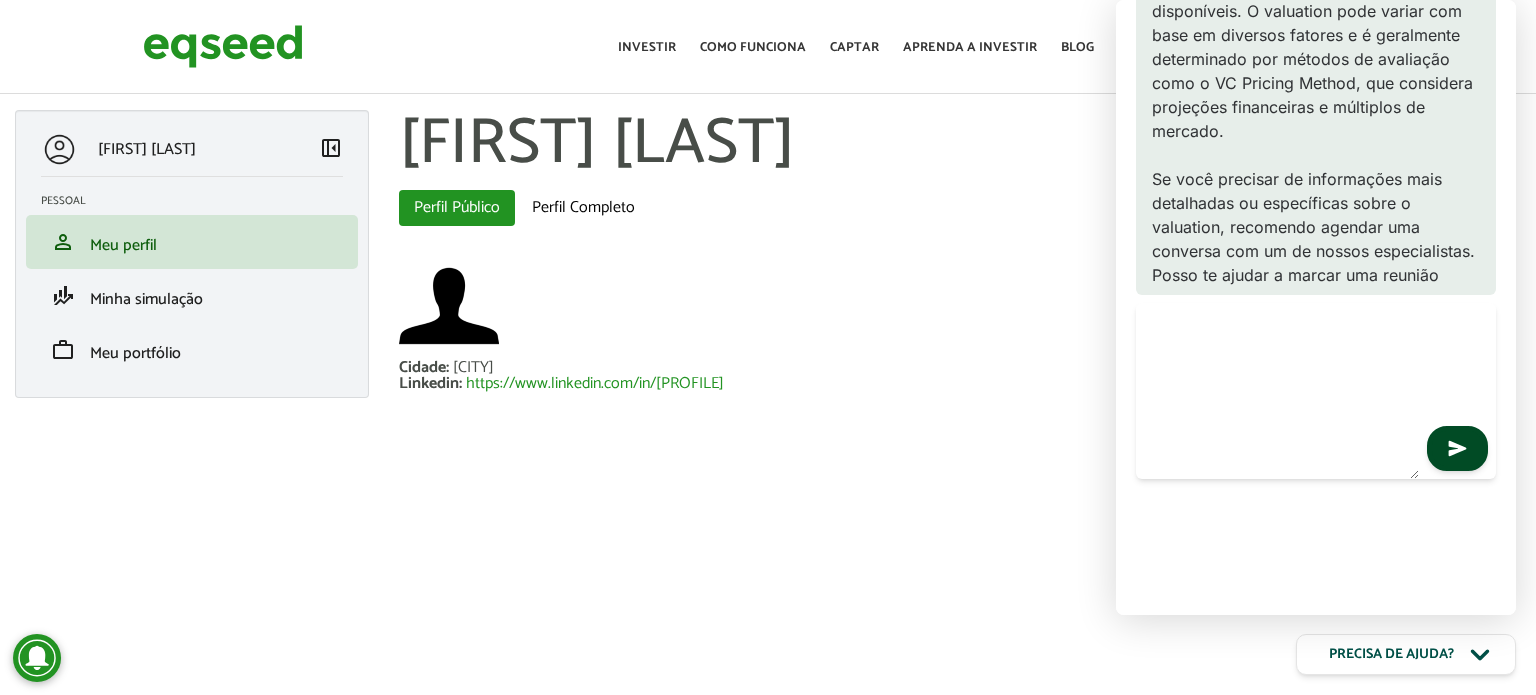 click at bounding box center (1277, 391) 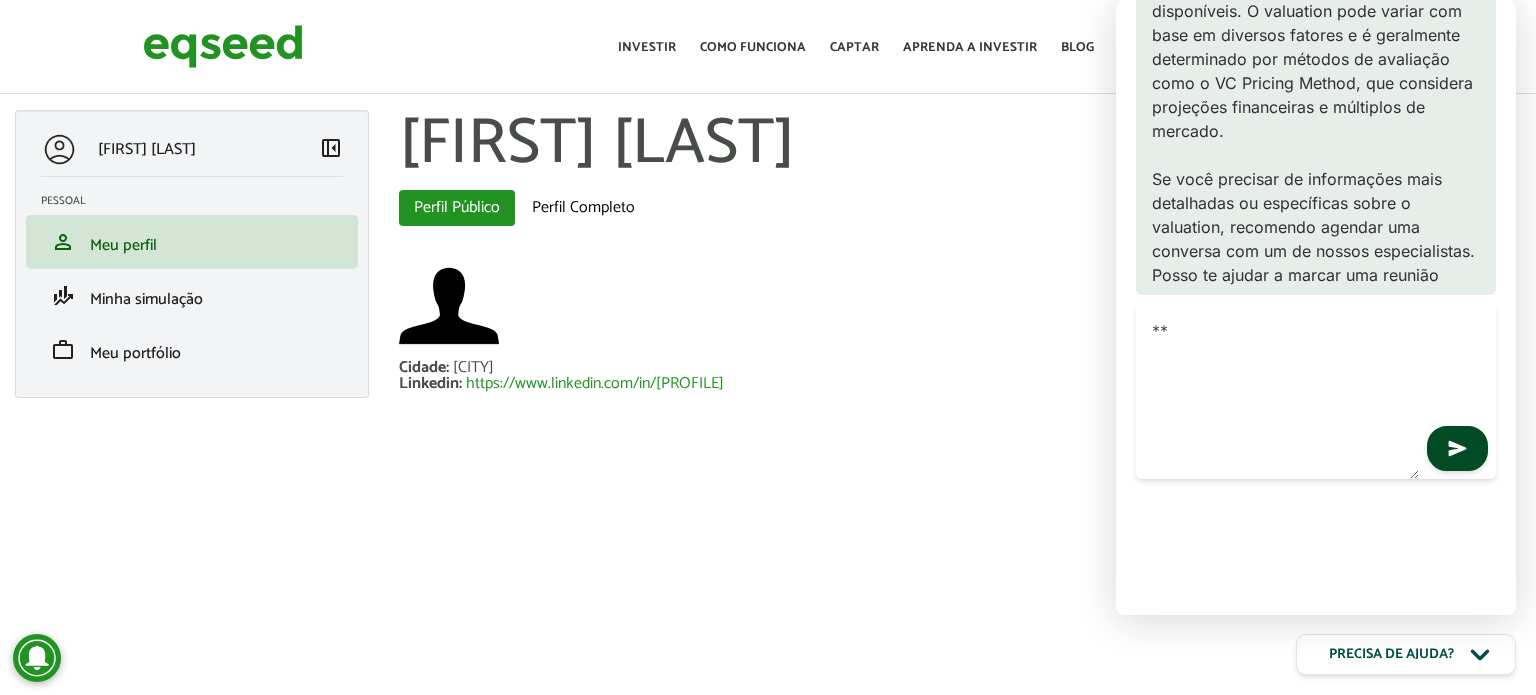 type on "*" 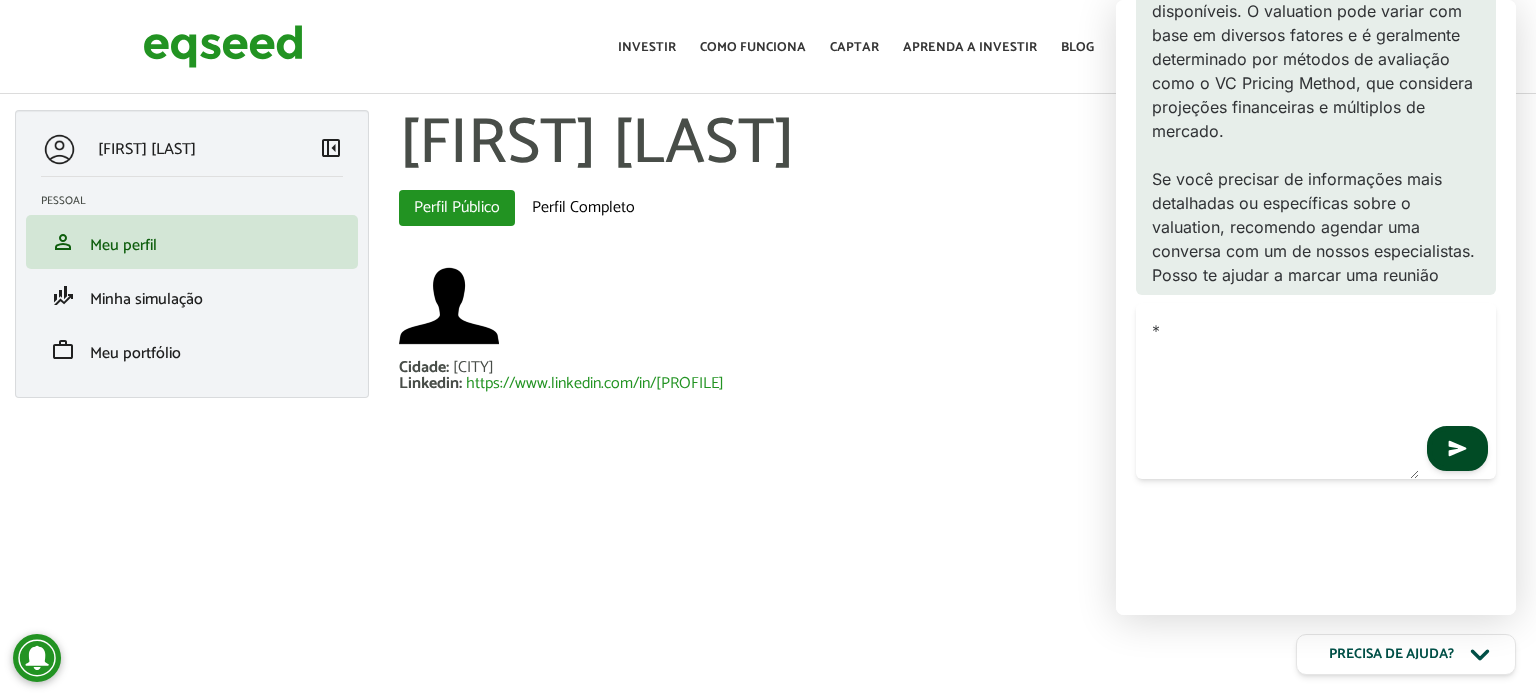 type 